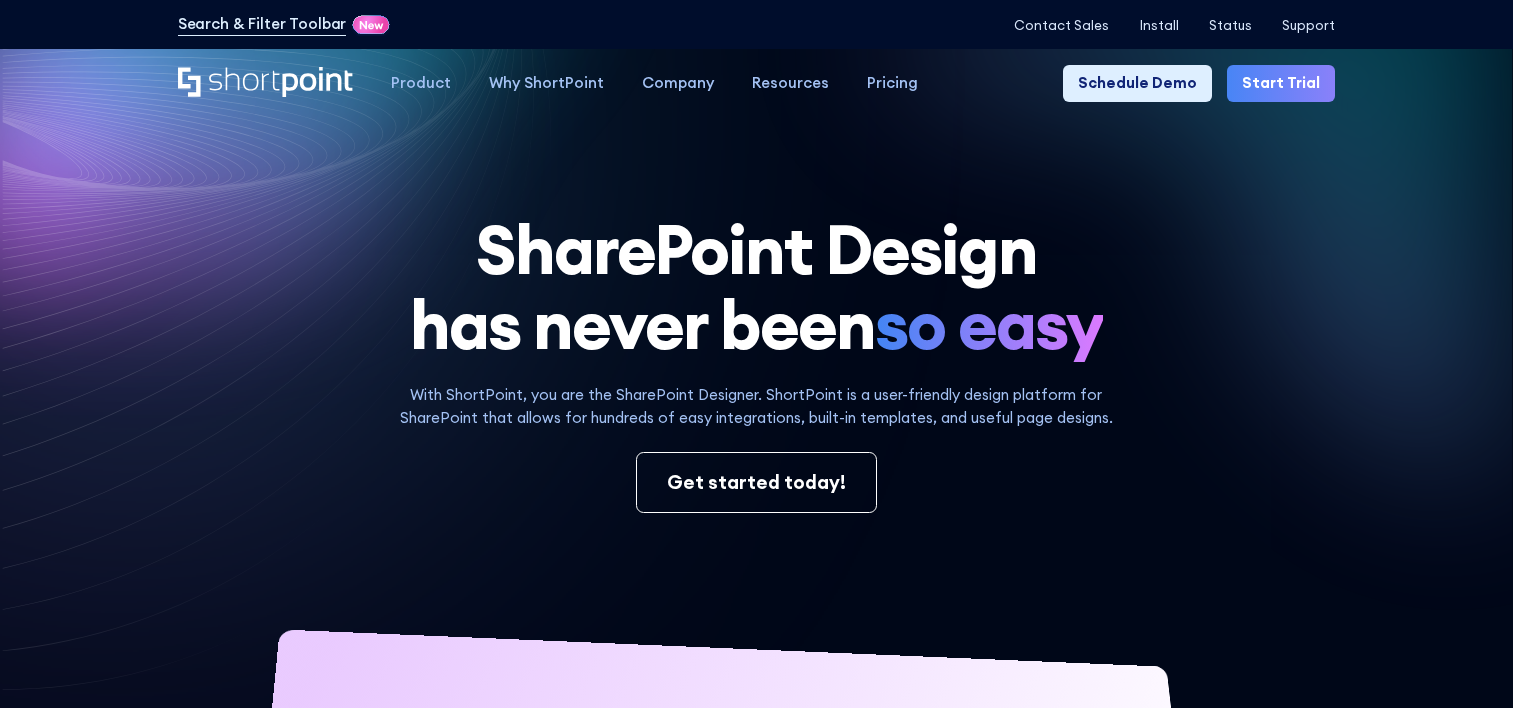 scroll, scrollTop: 0, scrollLeft: 0, axis: both 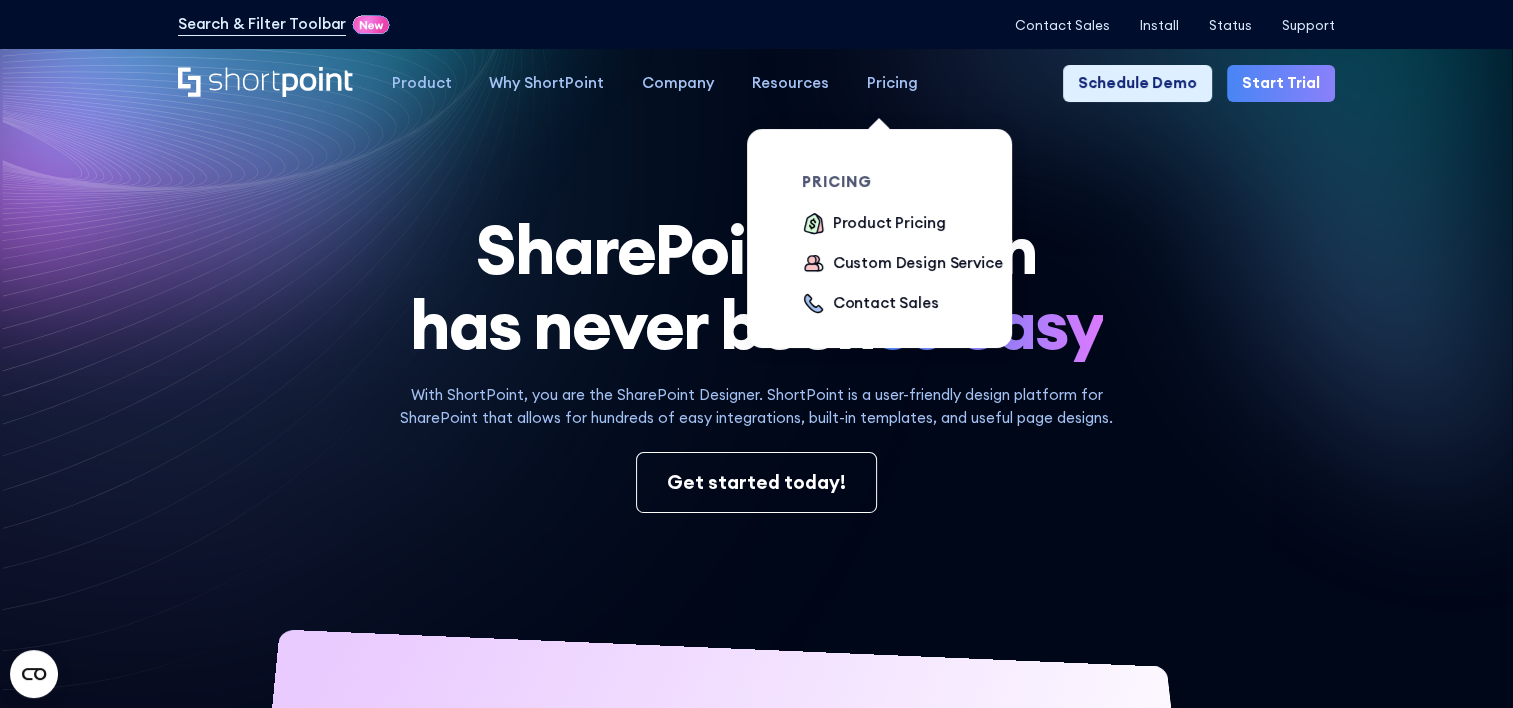 click on "Pricing" at bounding box center (421, 83) 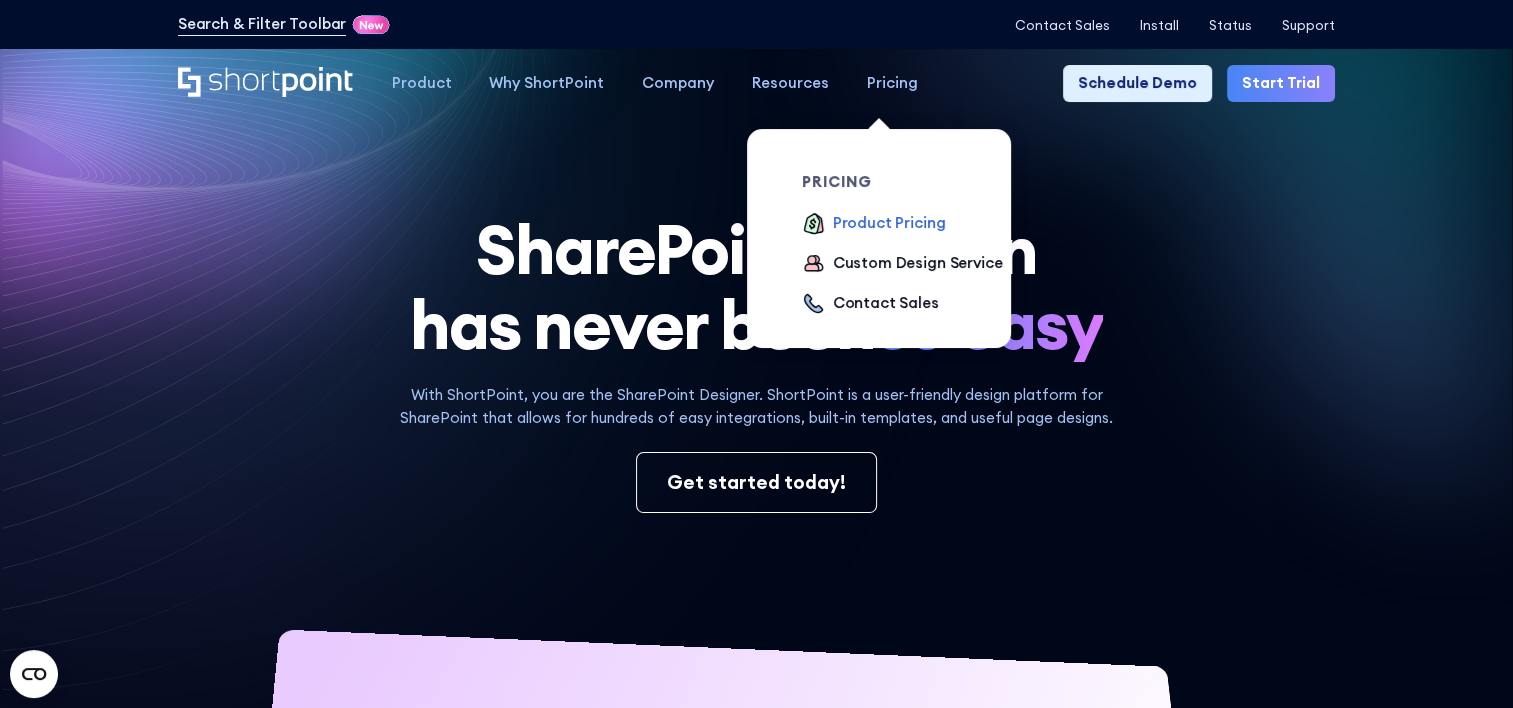 click on "Product Pricing" at bounding box center [889, 223] 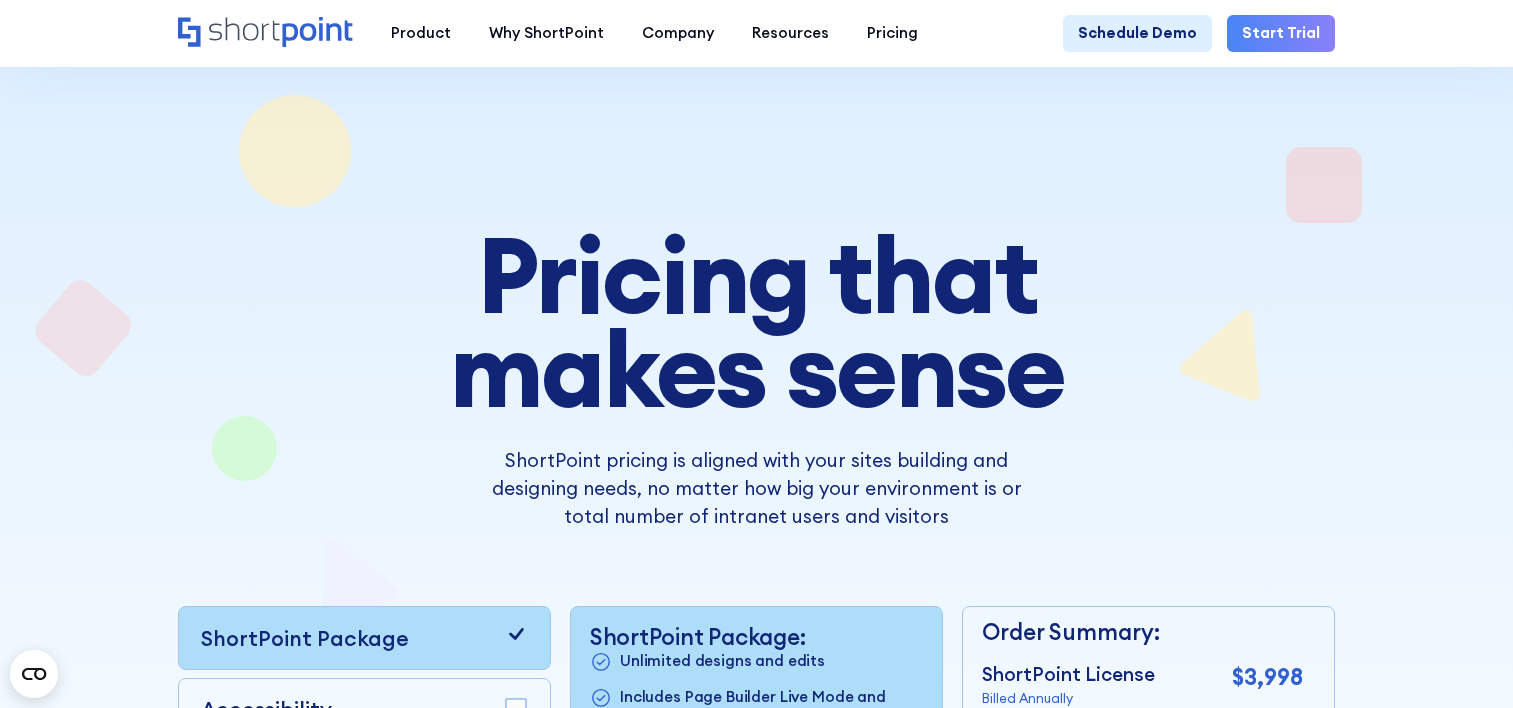scroll, scrollTop: 432, scrollLeft: 0, axis: vertical 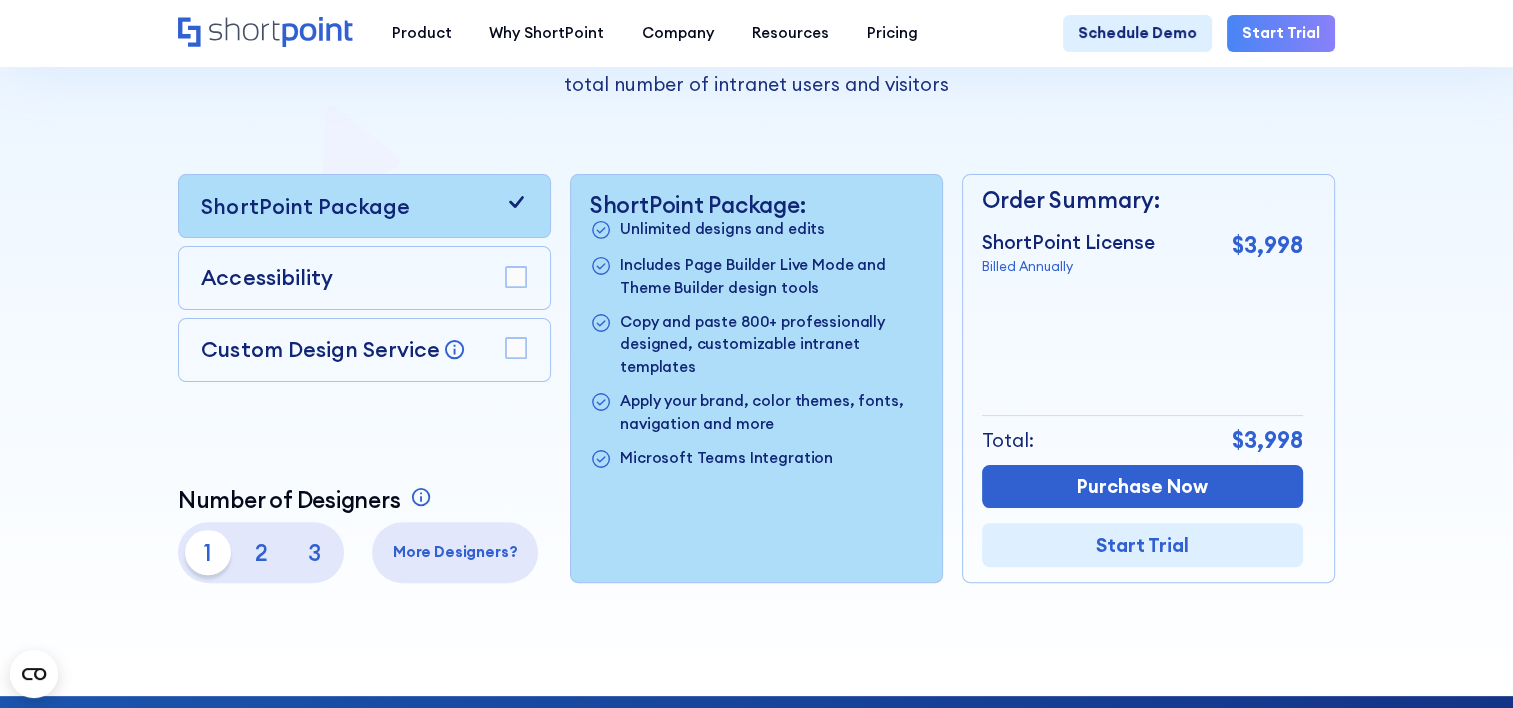 click at bounding box center [516, 277] 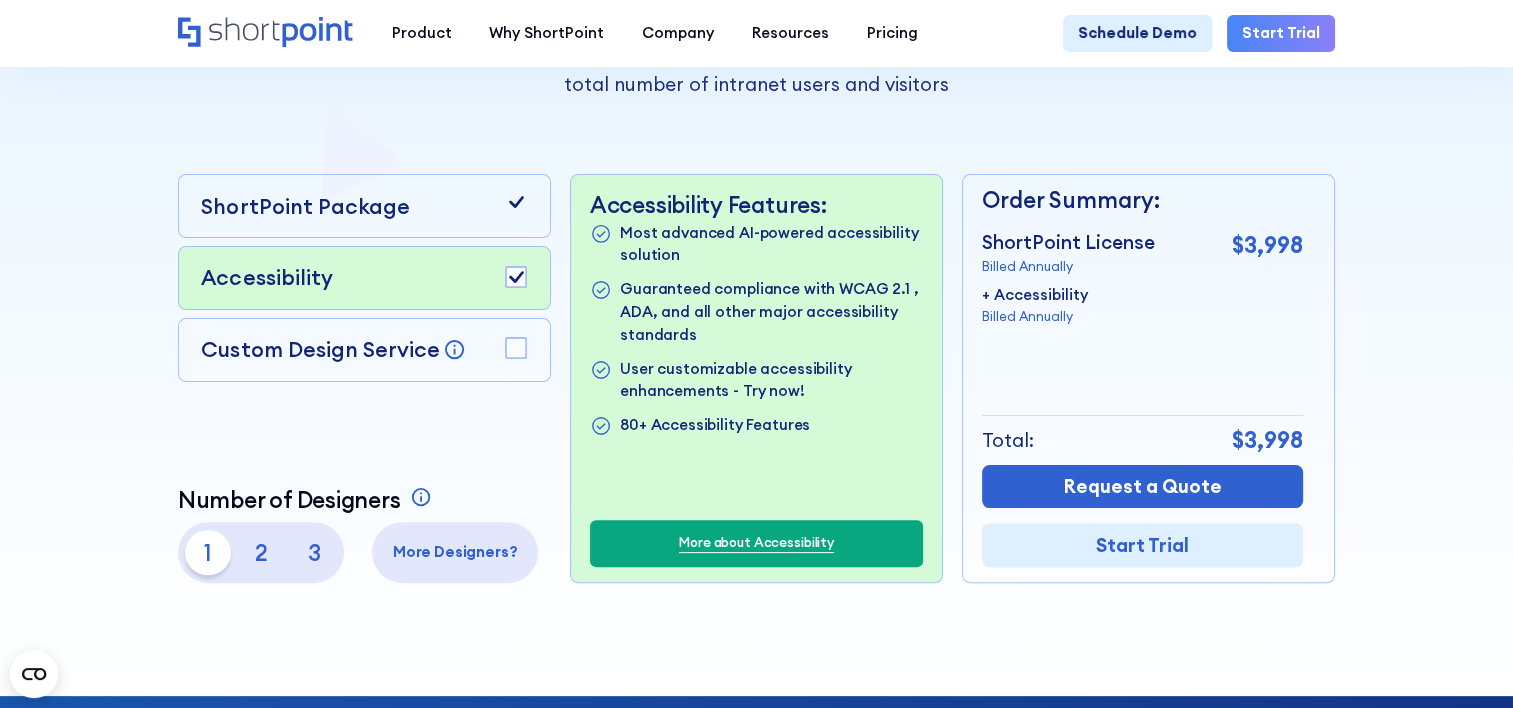 click at bounding box center [516, 277] 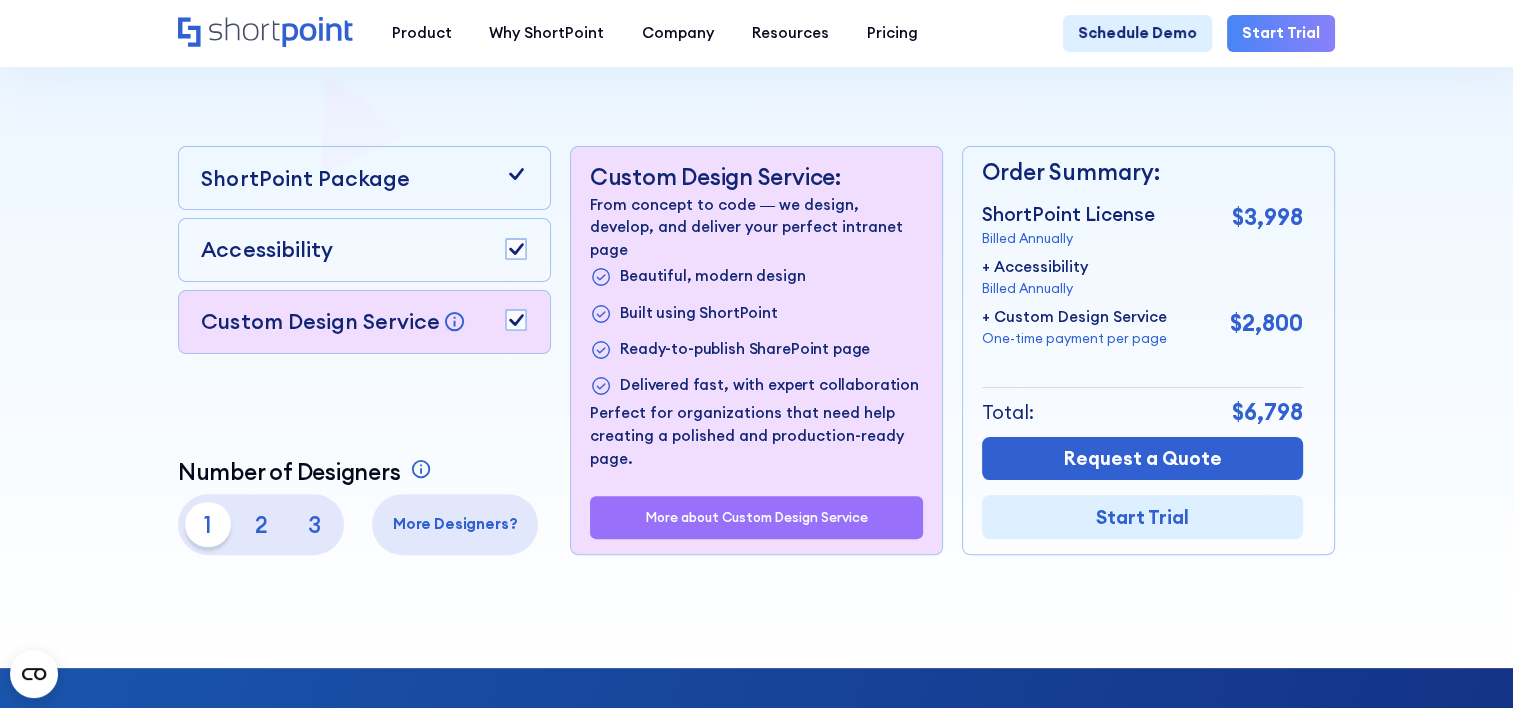 scroll, scrollTop: 460, scrollLeft: 0, axis: vertical 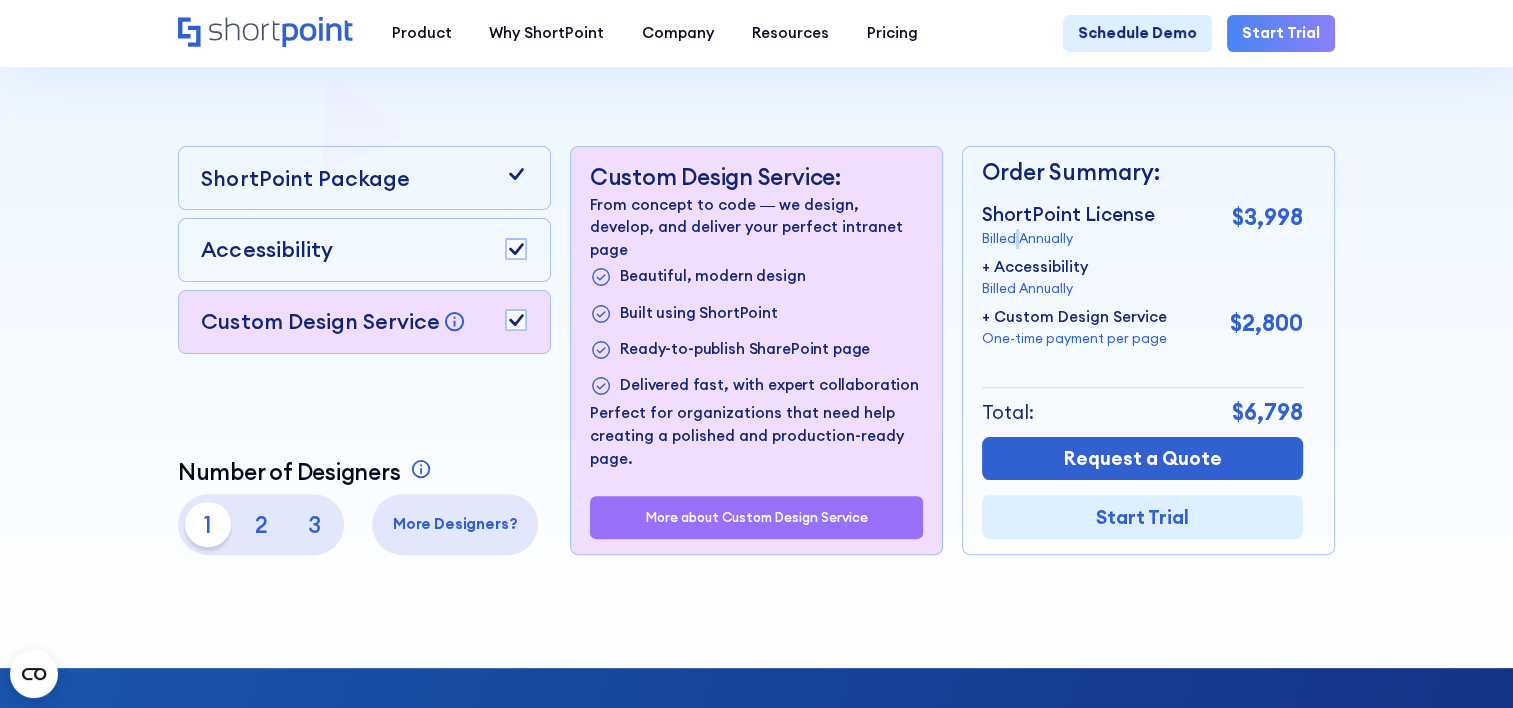 click on "Billed Annually" at bounding box center [1068, 239] 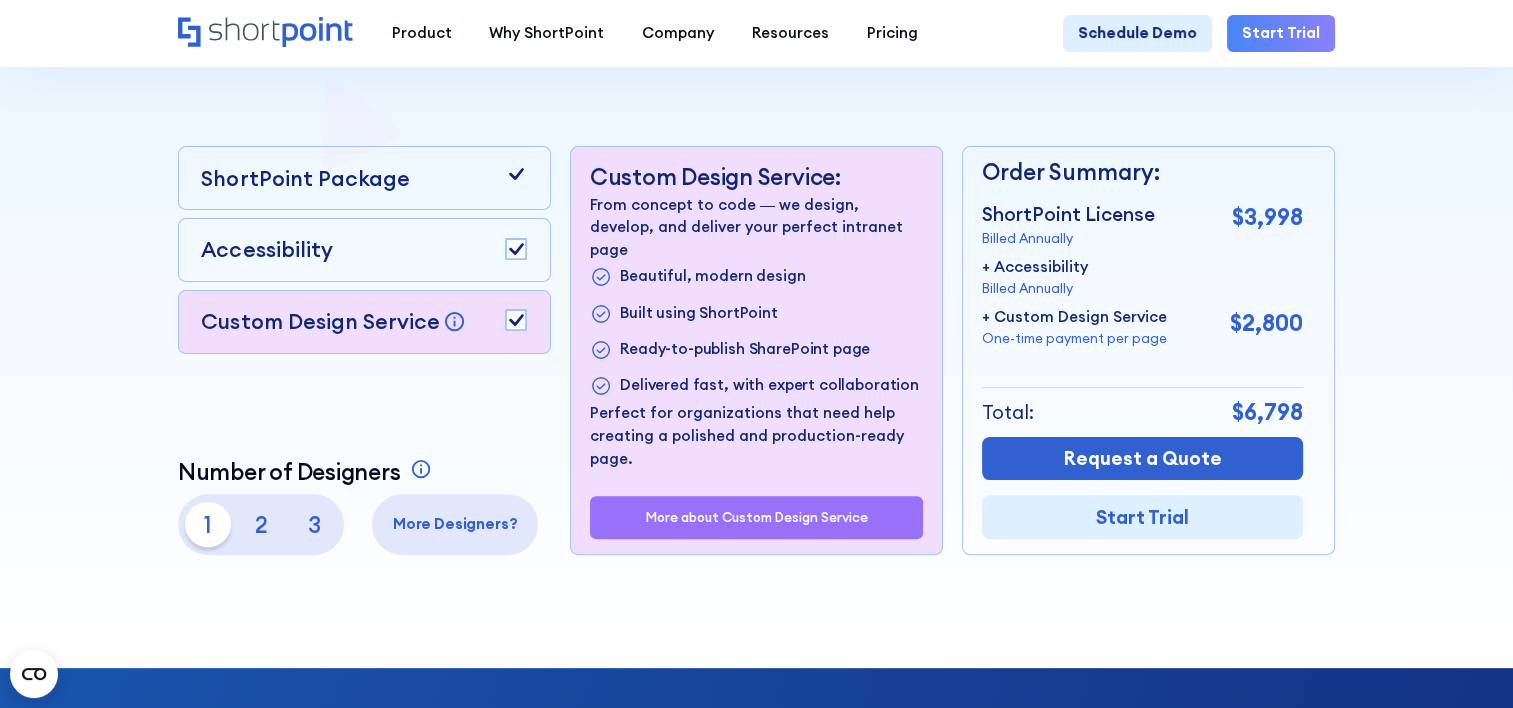 click on "$3,998" at bounding box center (1267, 217) 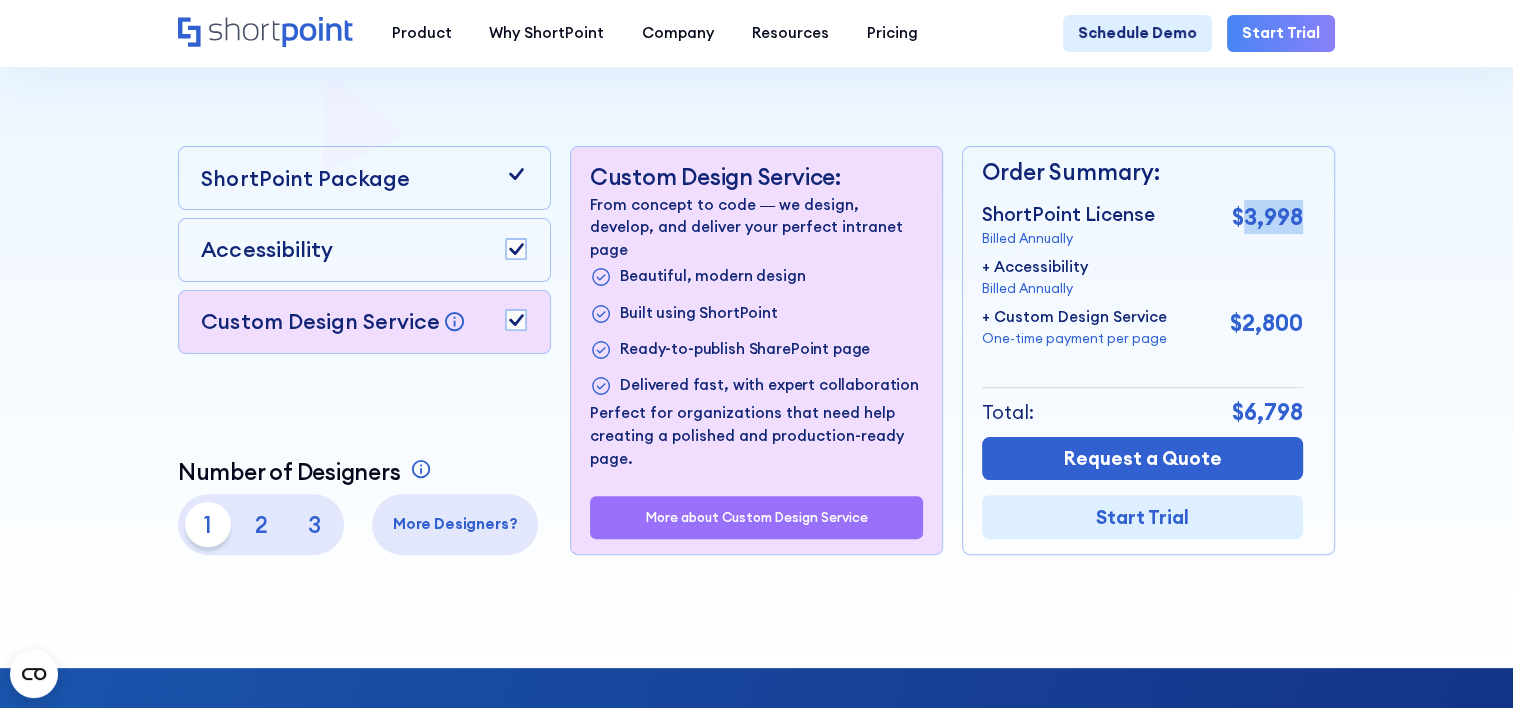 click on "$3,998" at bounding box center [1267, 217] 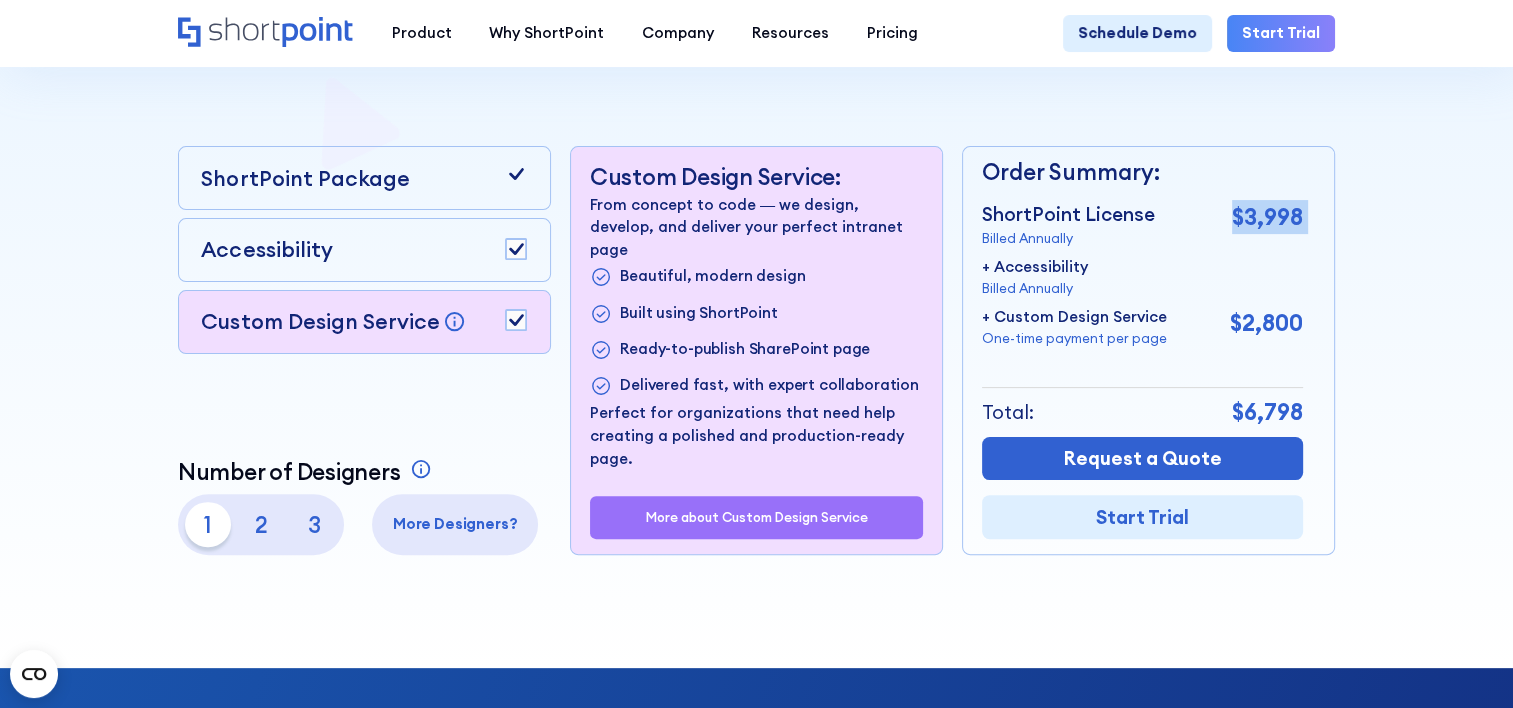 click on "$3,998" at bounding box center [1267, 217] 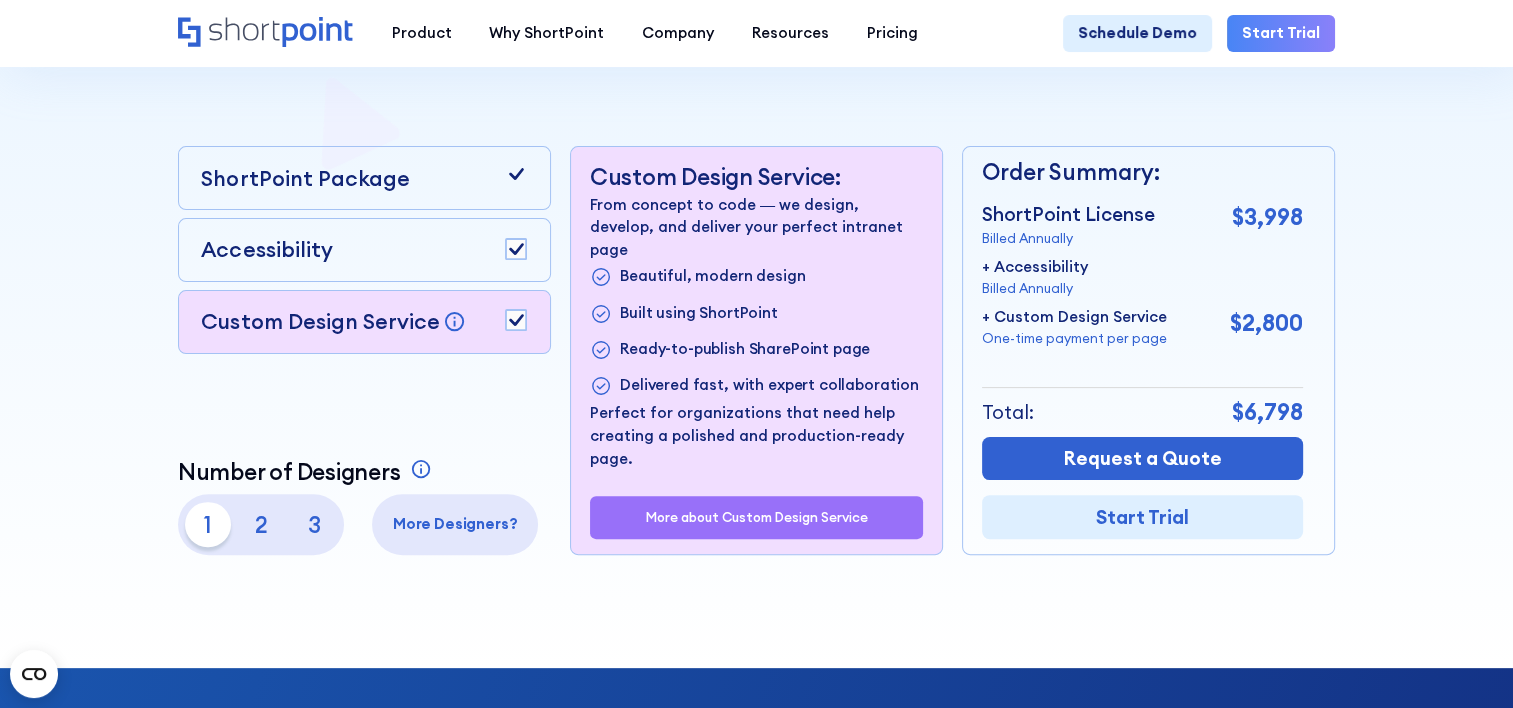 click on "One-time payment per page" at bounding box center (1074, 339) 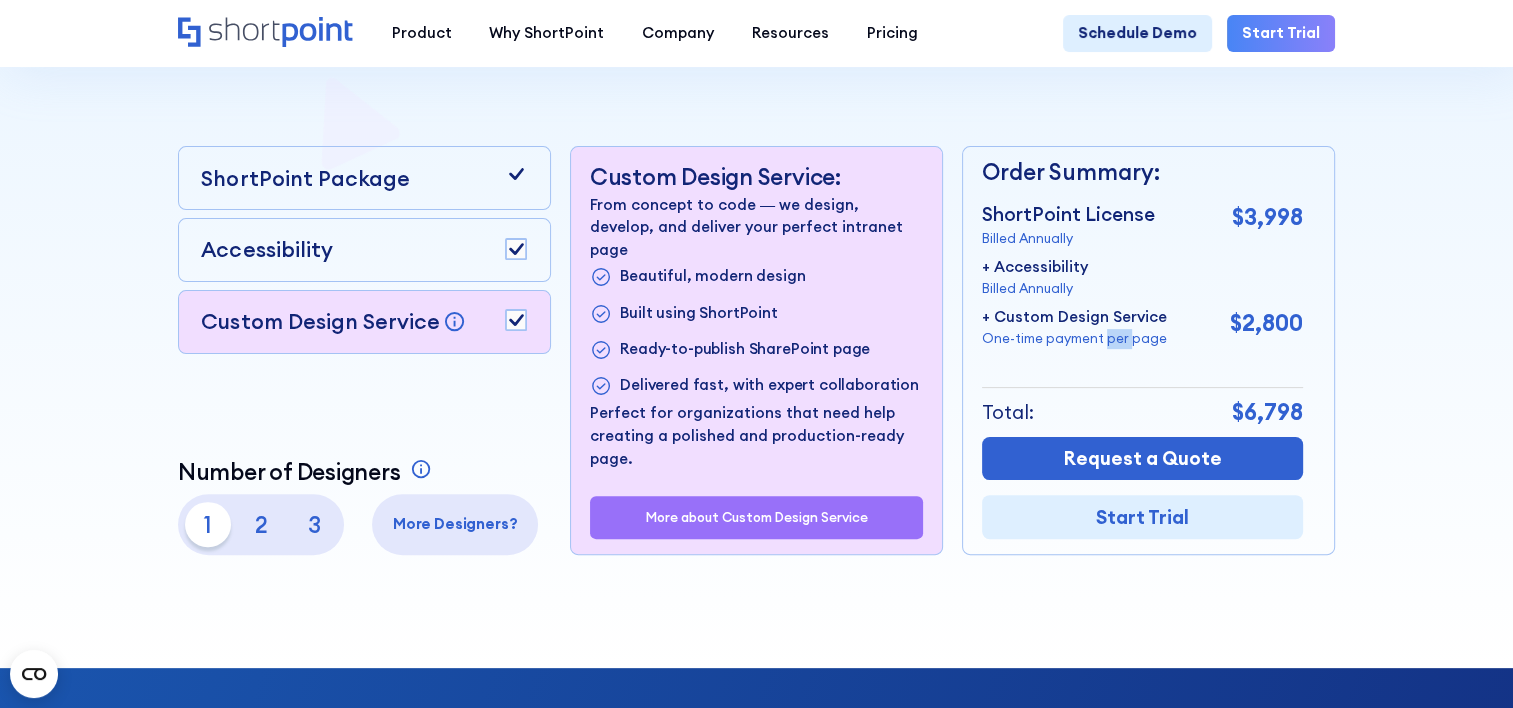 click on "One-time payment per page" at bounding box center (1074, 339) 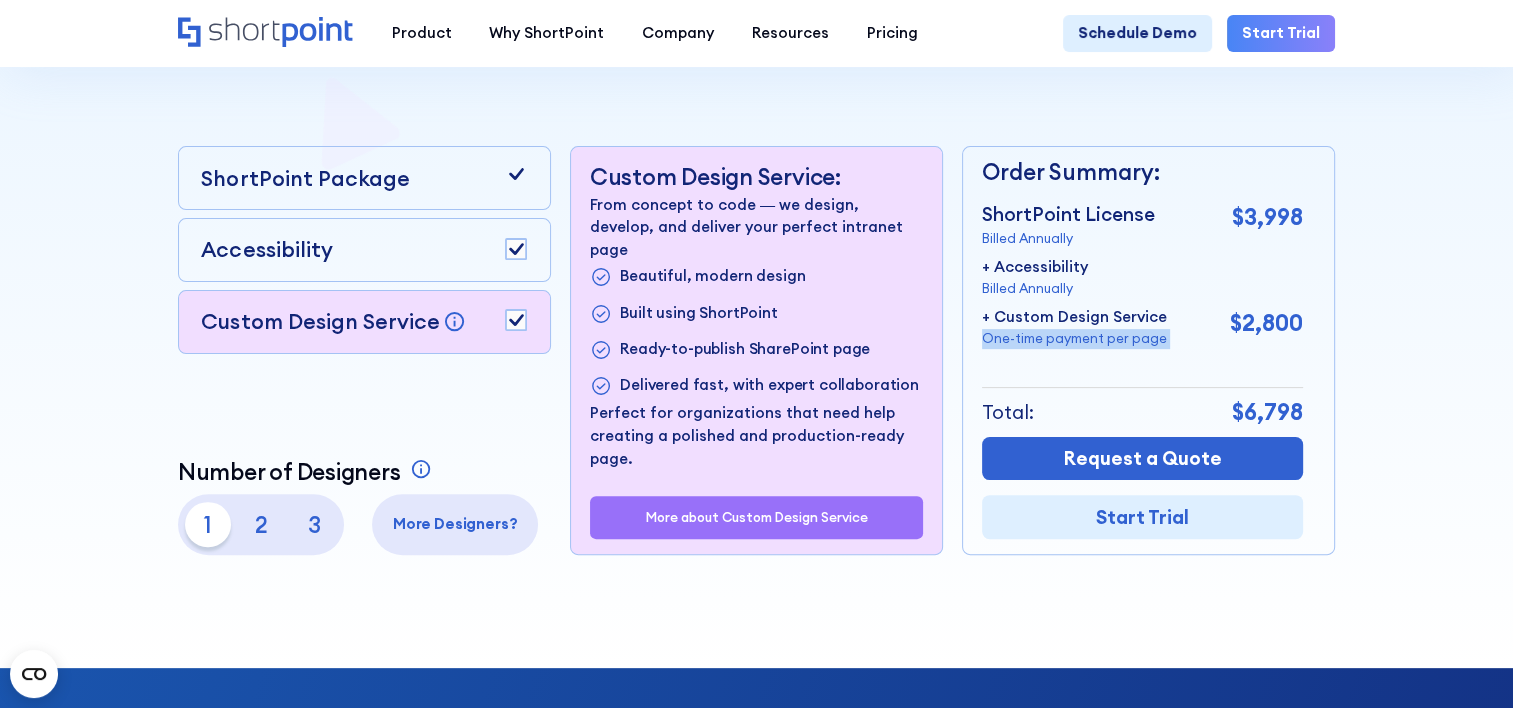 click on "One-time payment per page" at bounding box center (1074, 339) 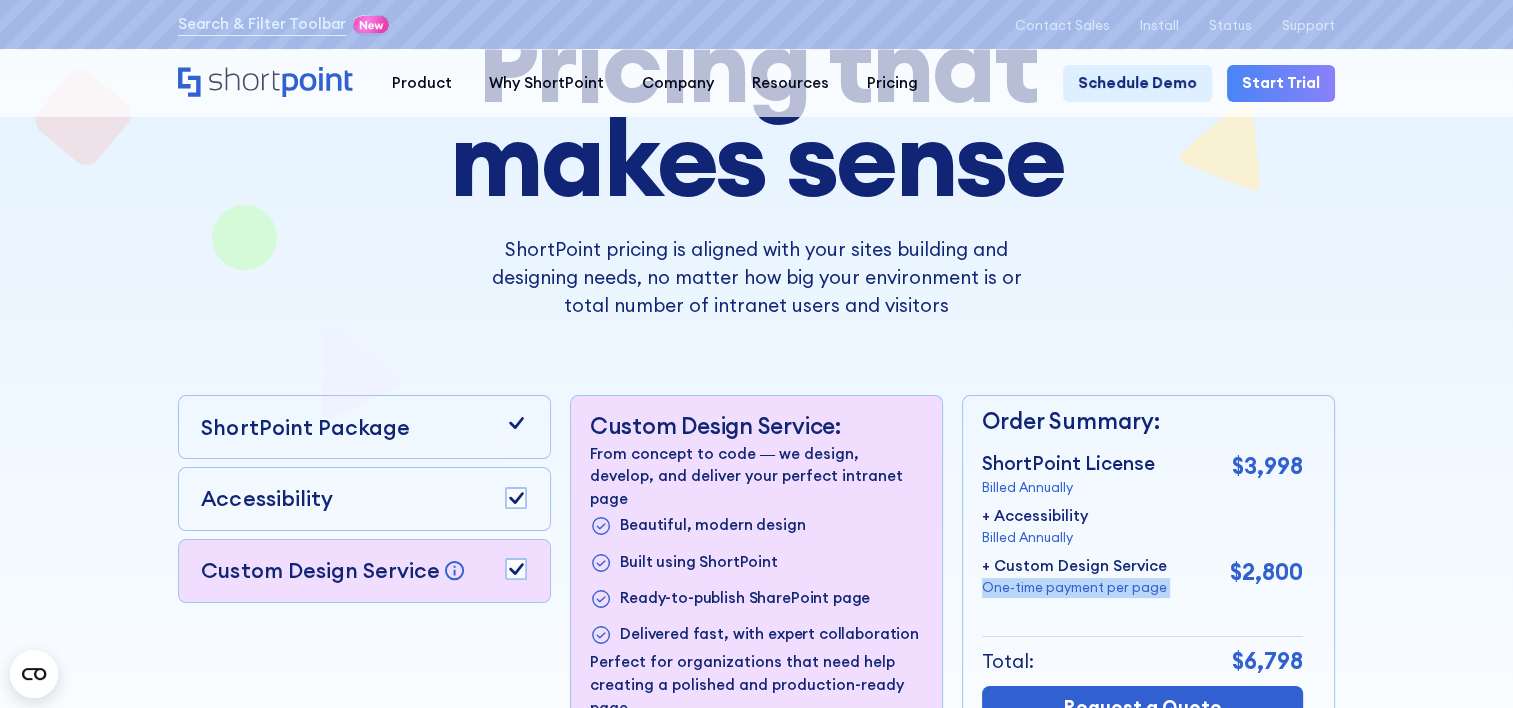 scroll, scrollTop: 0, scrollLeft: 0, axis: both 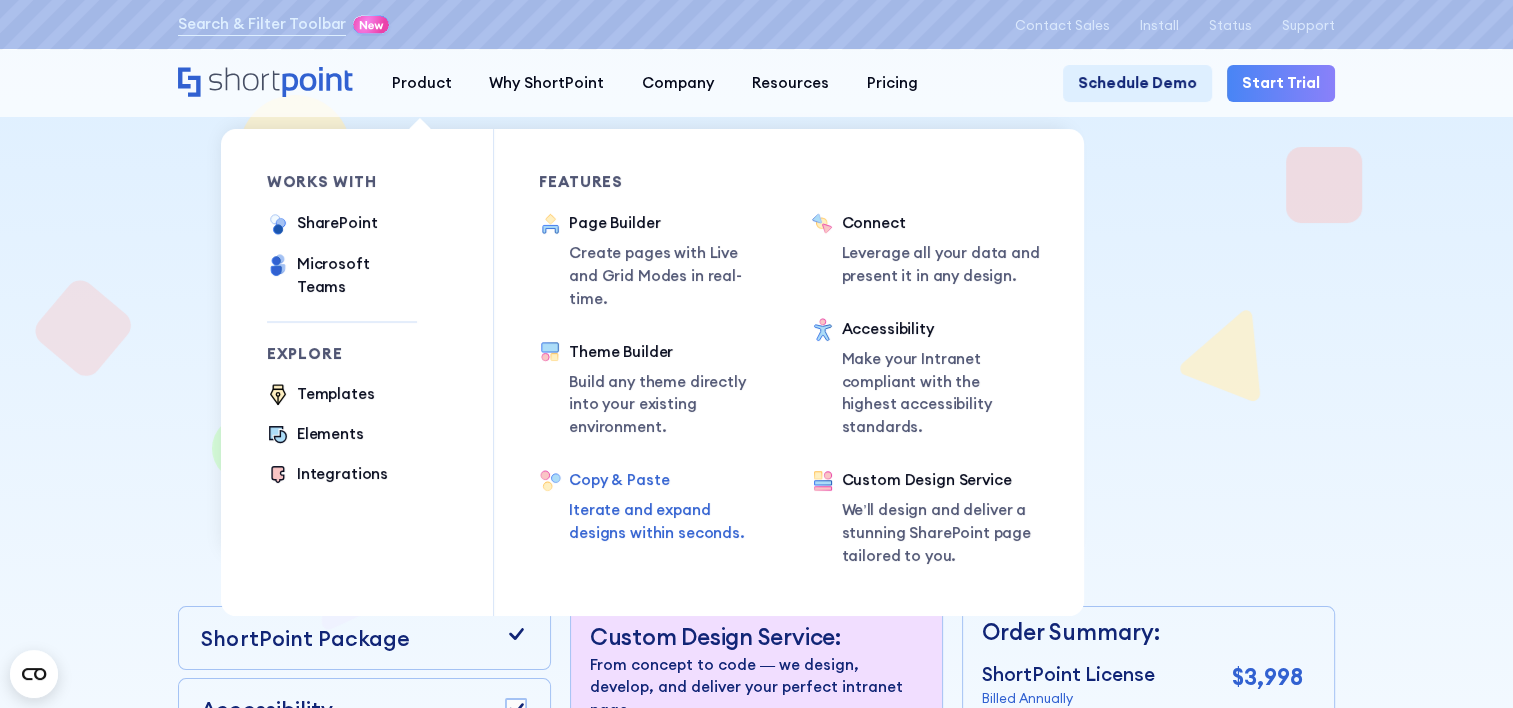 click on "Copy & Paste" at bounding box center (667, 480) 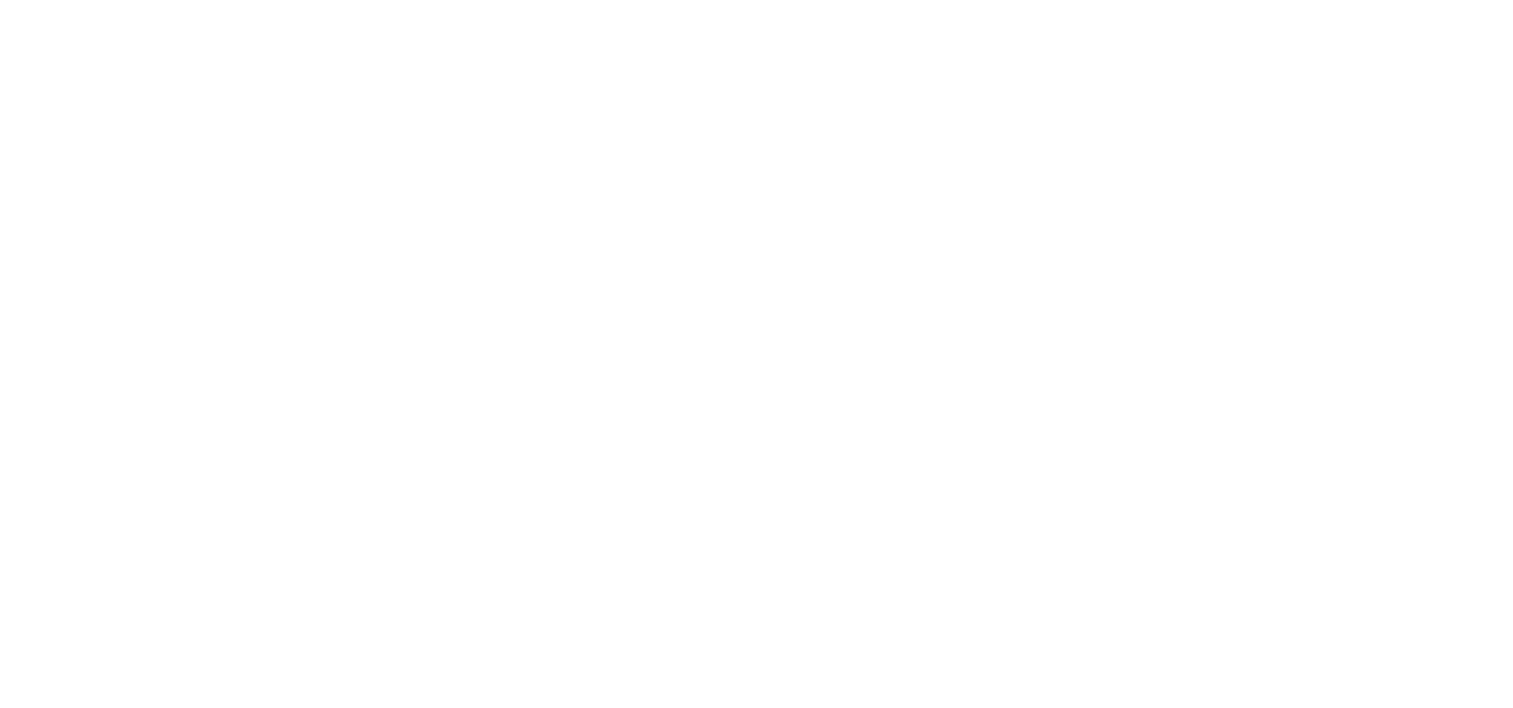 scroll, scrollTop: 0, scrollLeft: 0, axis: both 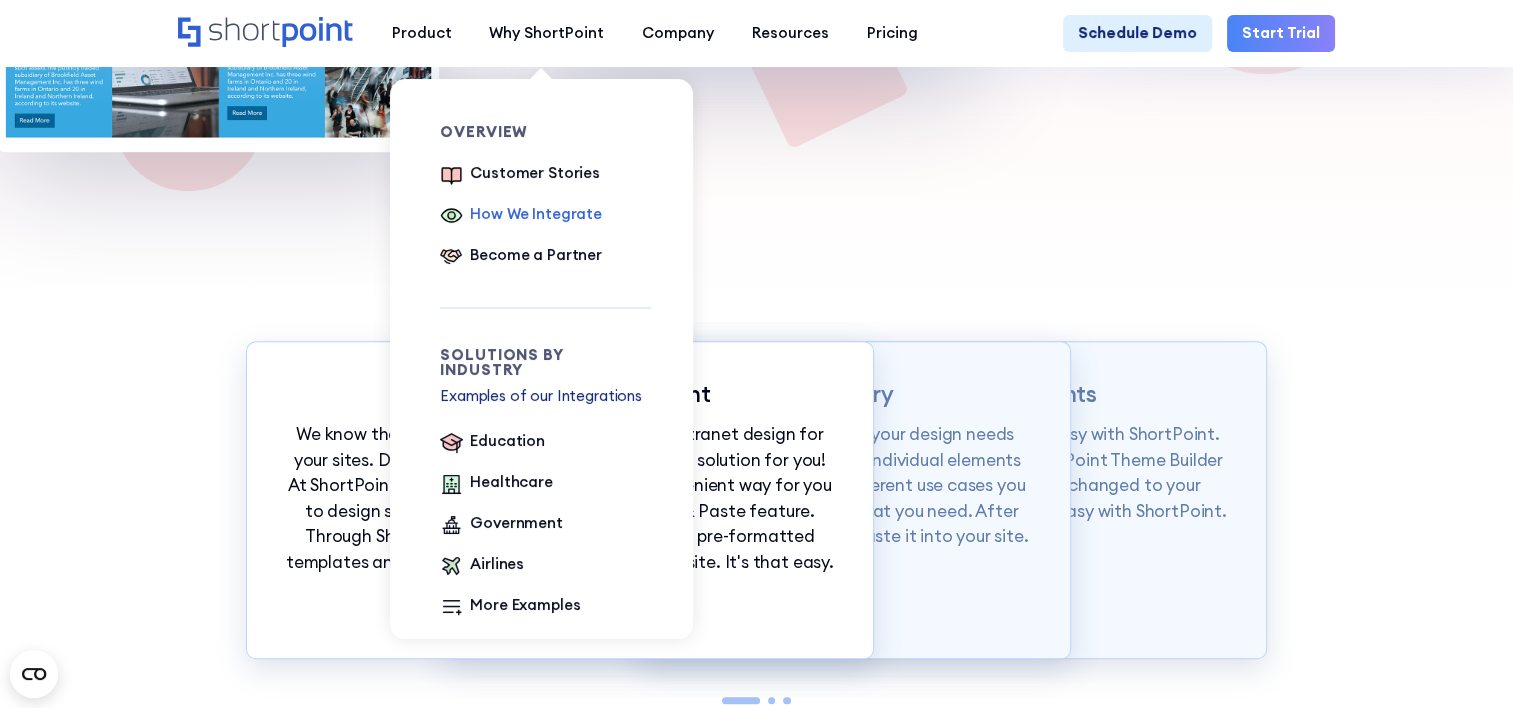 click on "How We Integrate" at bounding box center [536, 214] 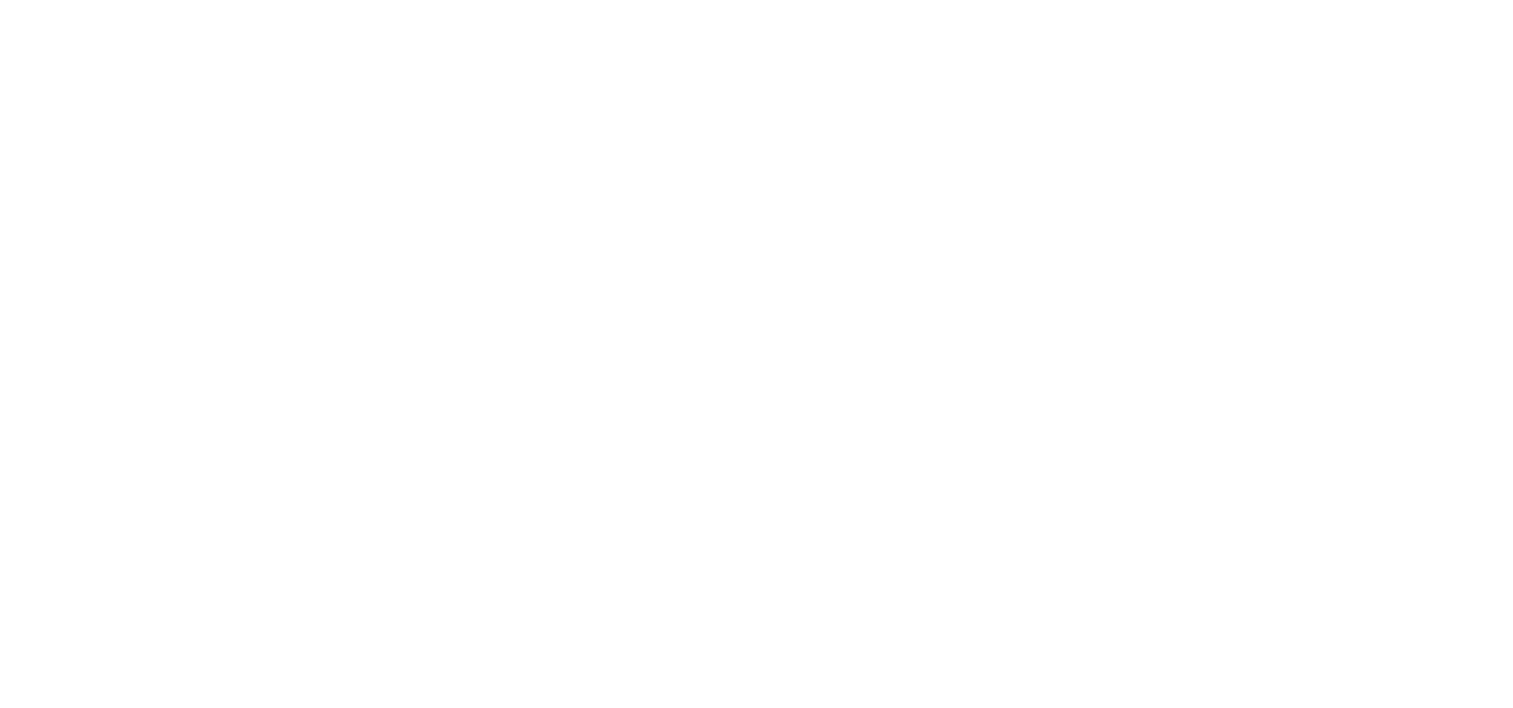 scroll, scrollTop: 0, scrollLeft: 0, axis: both 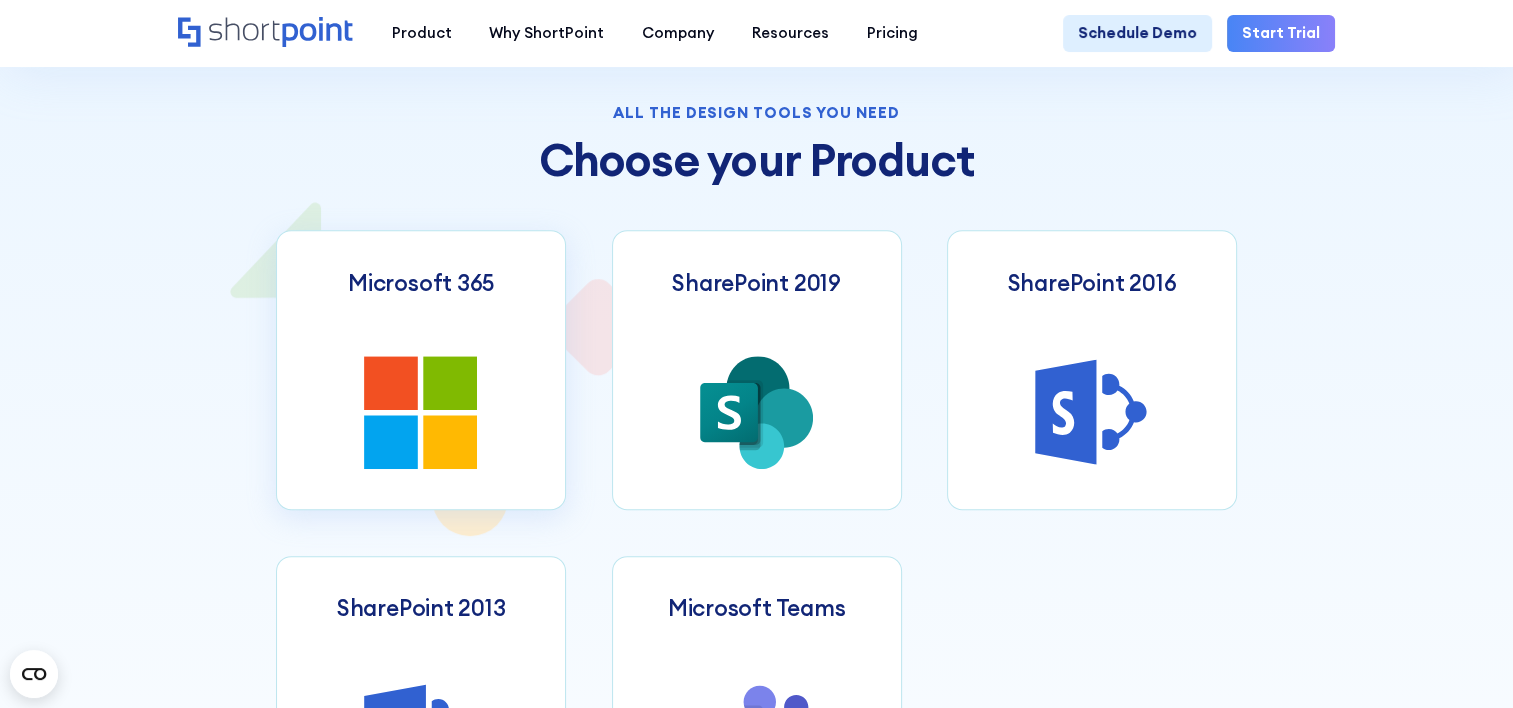 click on "Microsoft 365" at bounding box center (421, 370) 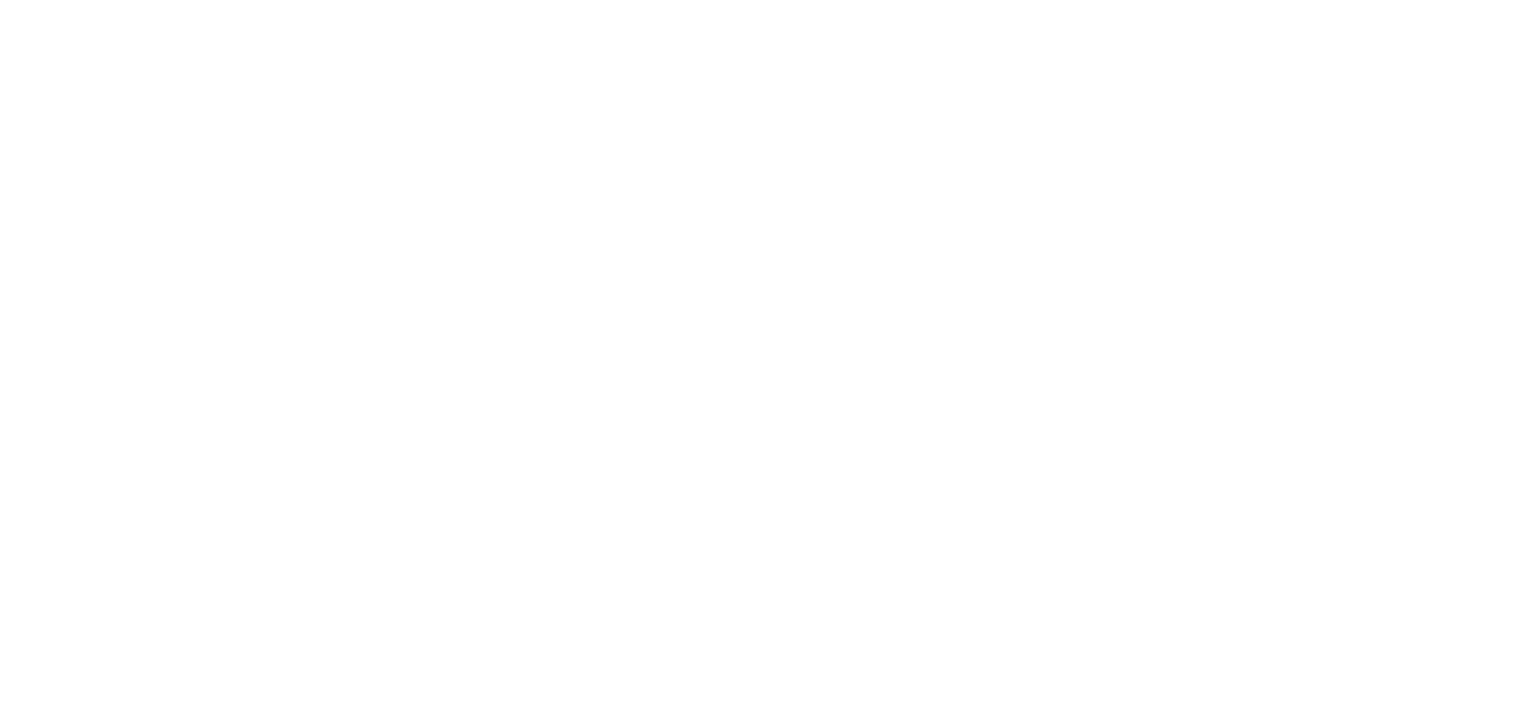 scroll, scrollTop: 0, scrollLeft: 0, axis: both 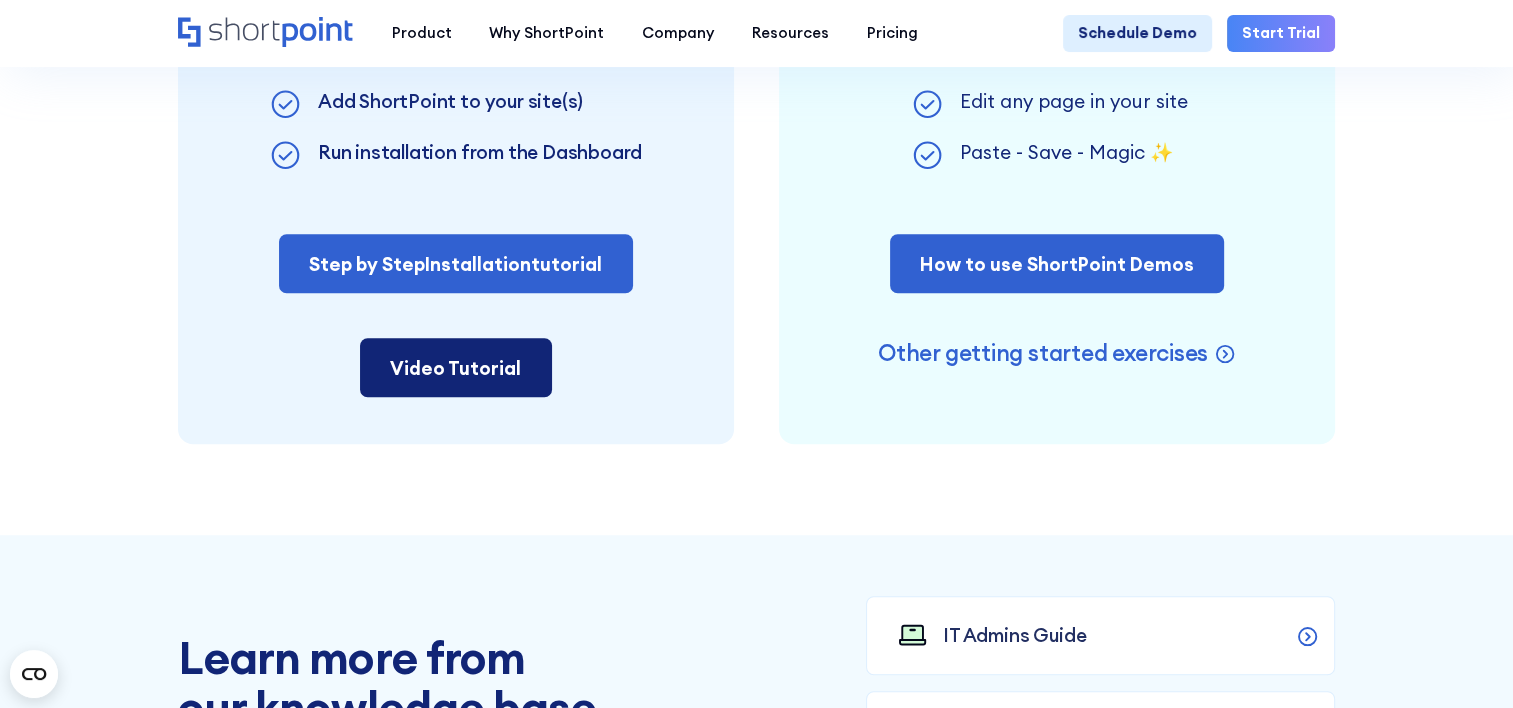 click on "Video Tutorial" at bounding box center [456, 367] 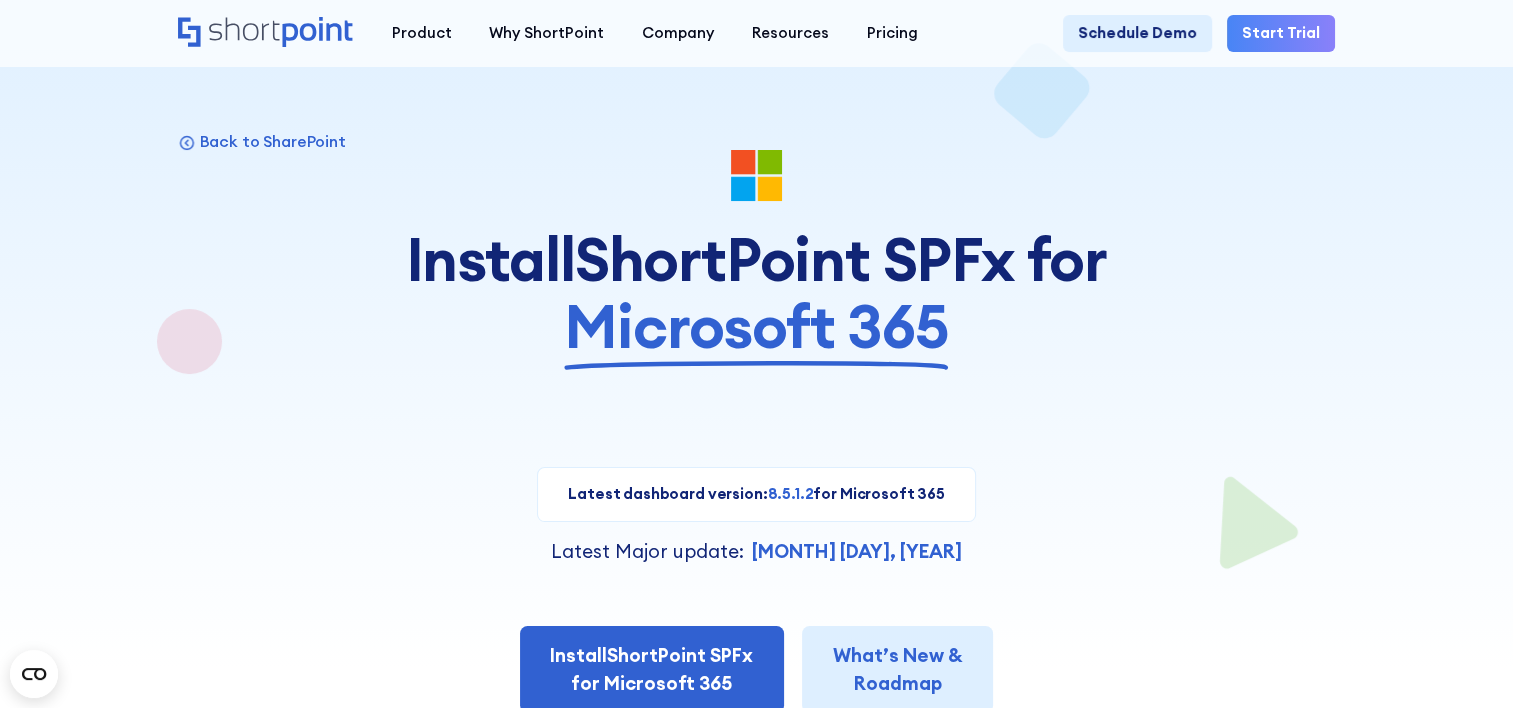 scroll, scrollTop: 0, scrollLeft: 0, axis: both 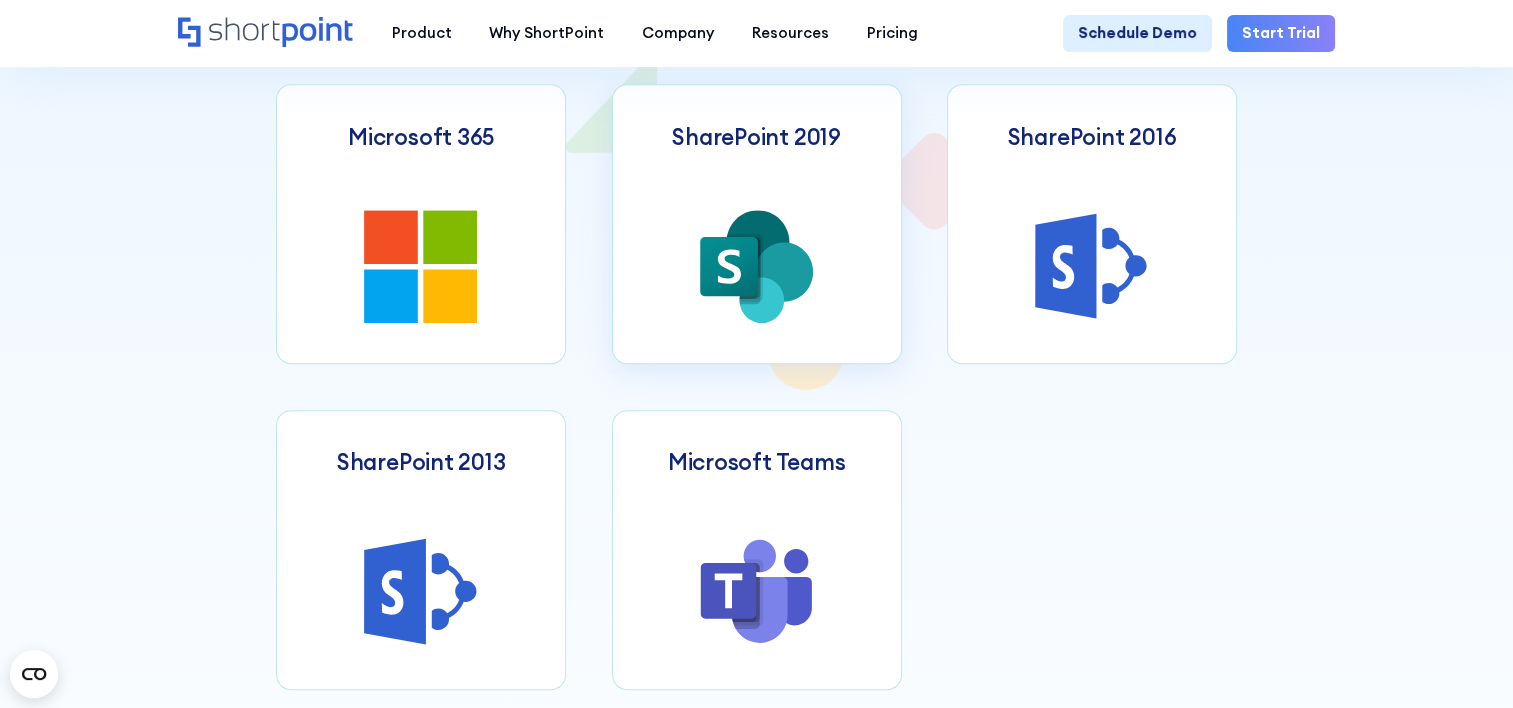 click at bounding box center [756, 266] 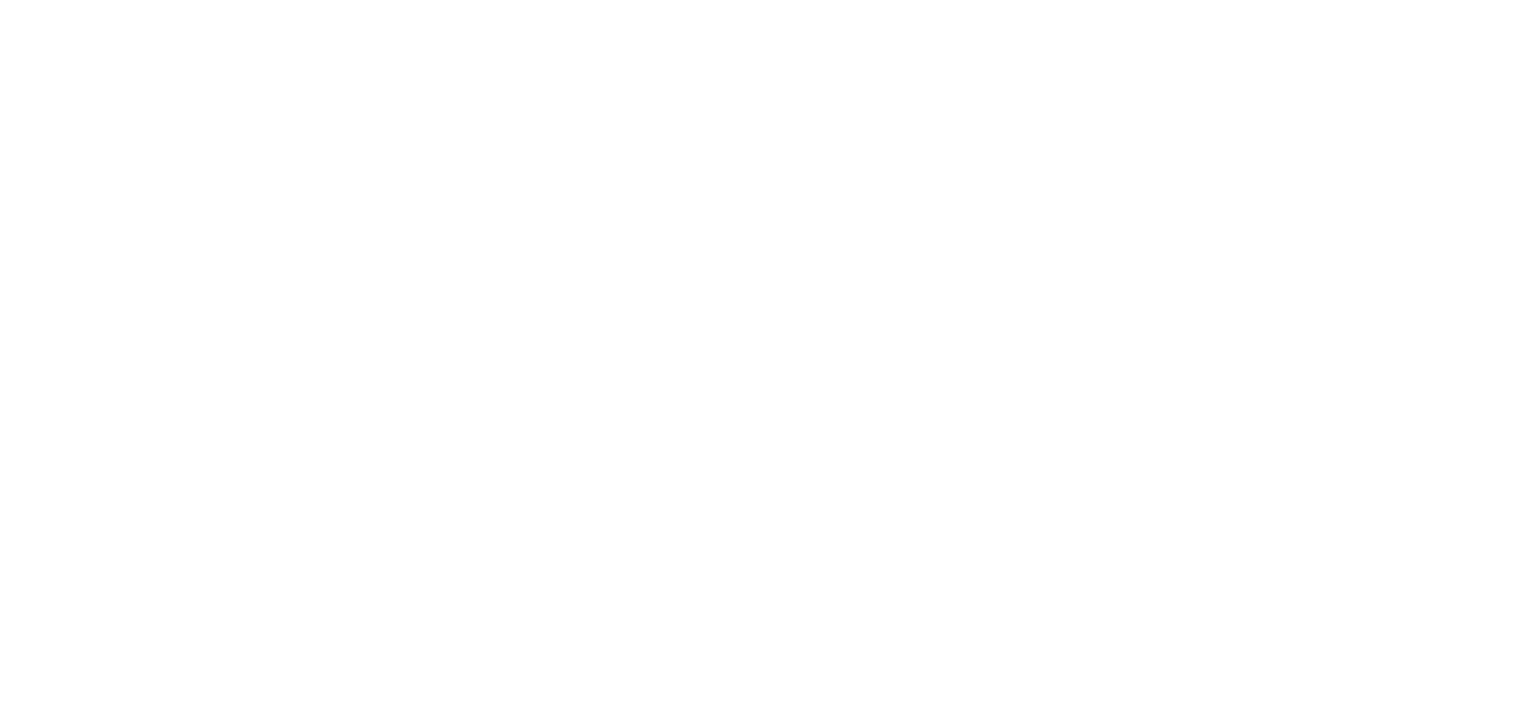 scroll, scrollTop: 0, scrollLeft: 0, axis: both 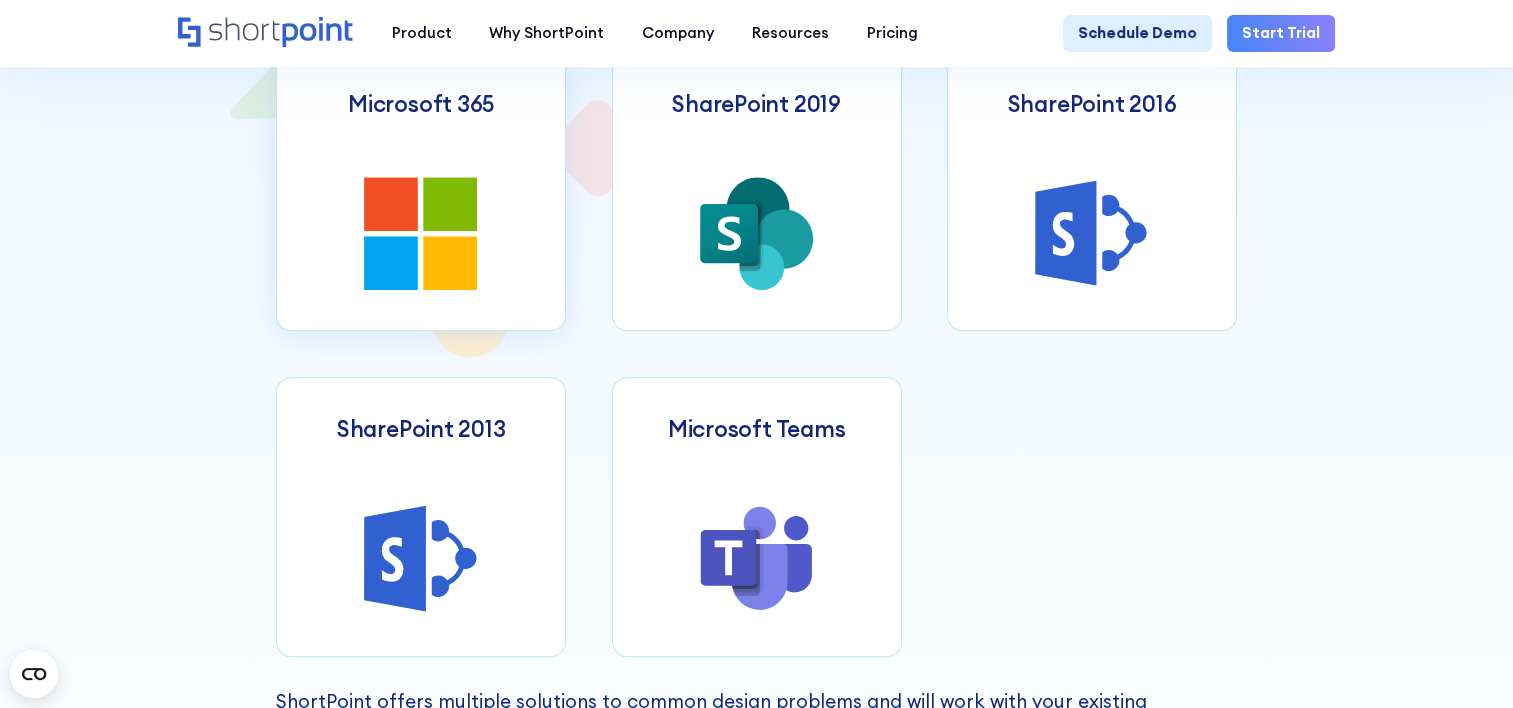 click at bounding box center (451, 204) 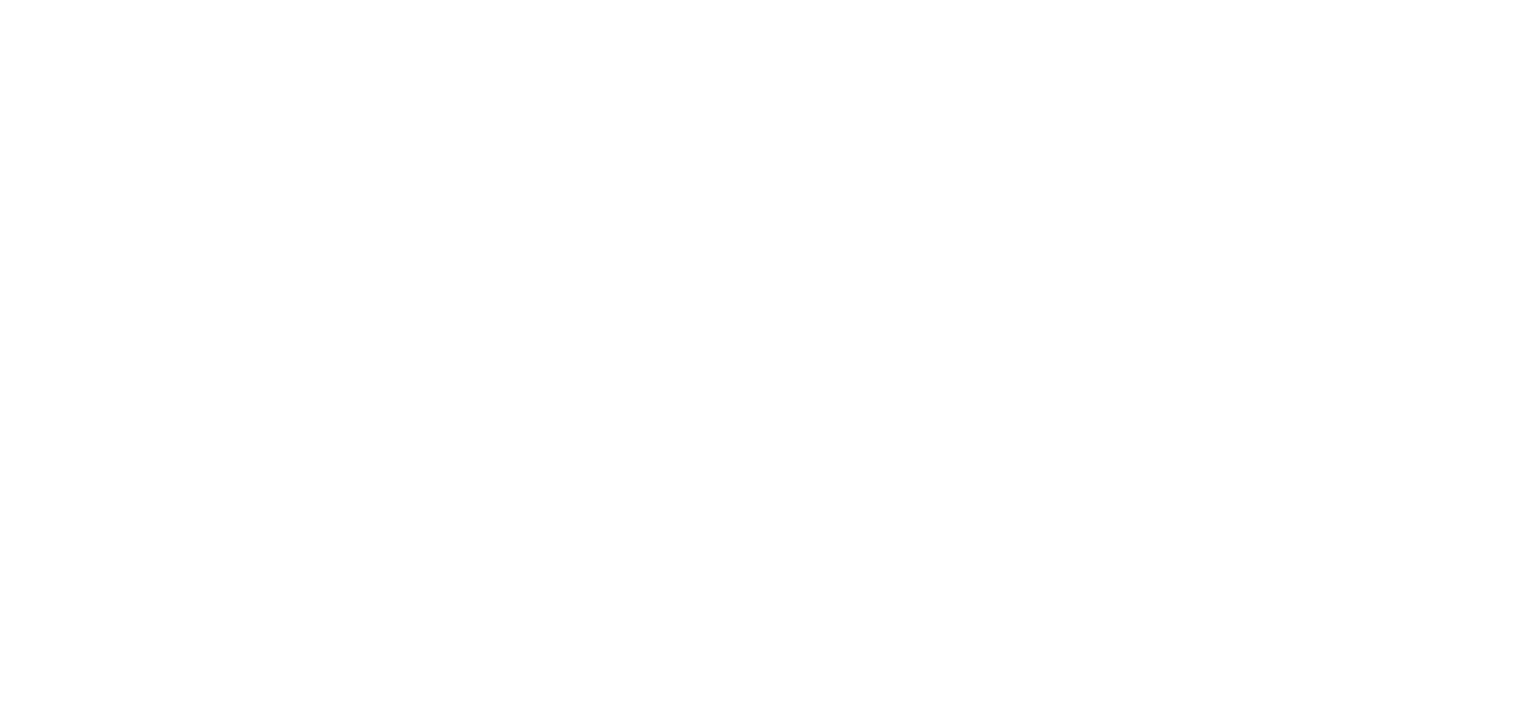 scroll, scrollTop: 0, scrollLeft: 0, axis: both 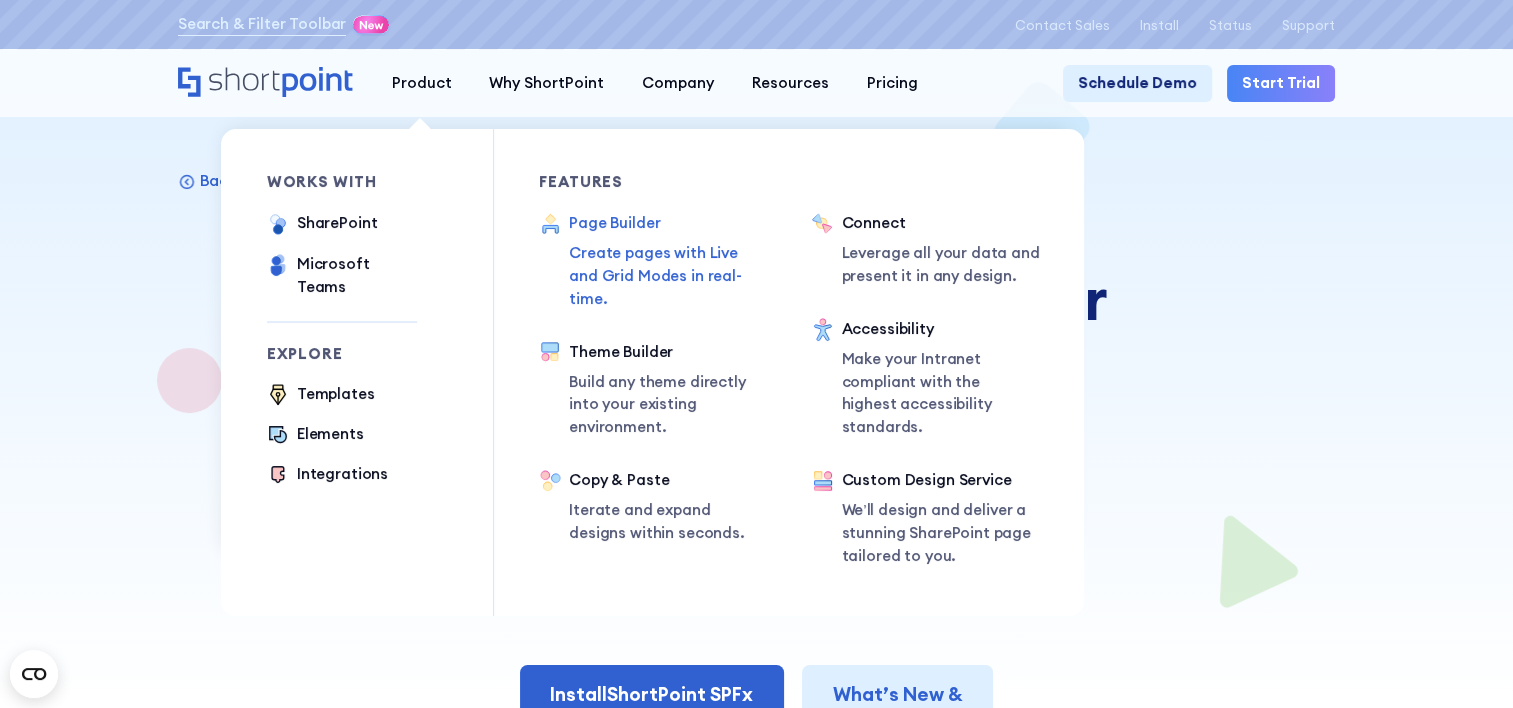 click on "Page Builder" at bounding box center (669, 223) 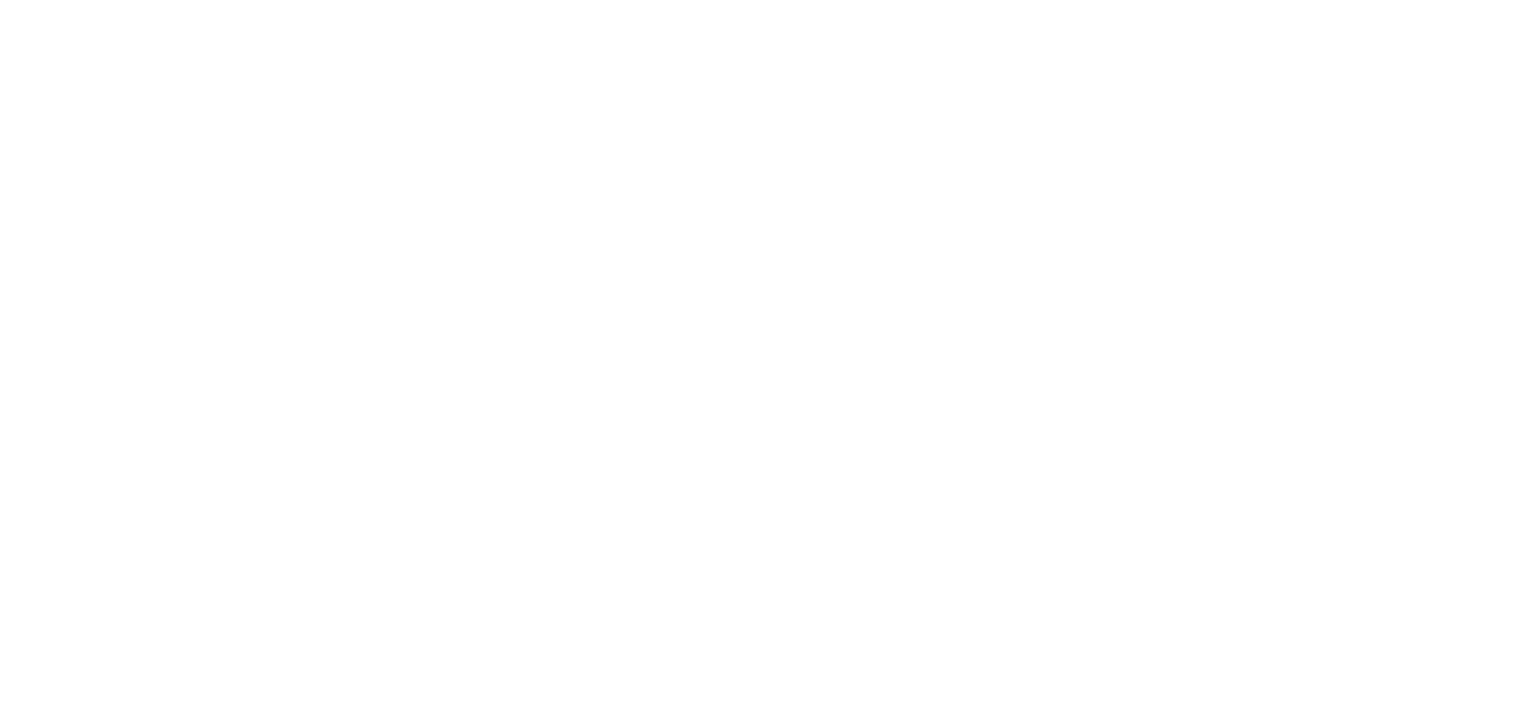 scroll, scrollTop: 0, scrollLeft: 0, axis: both 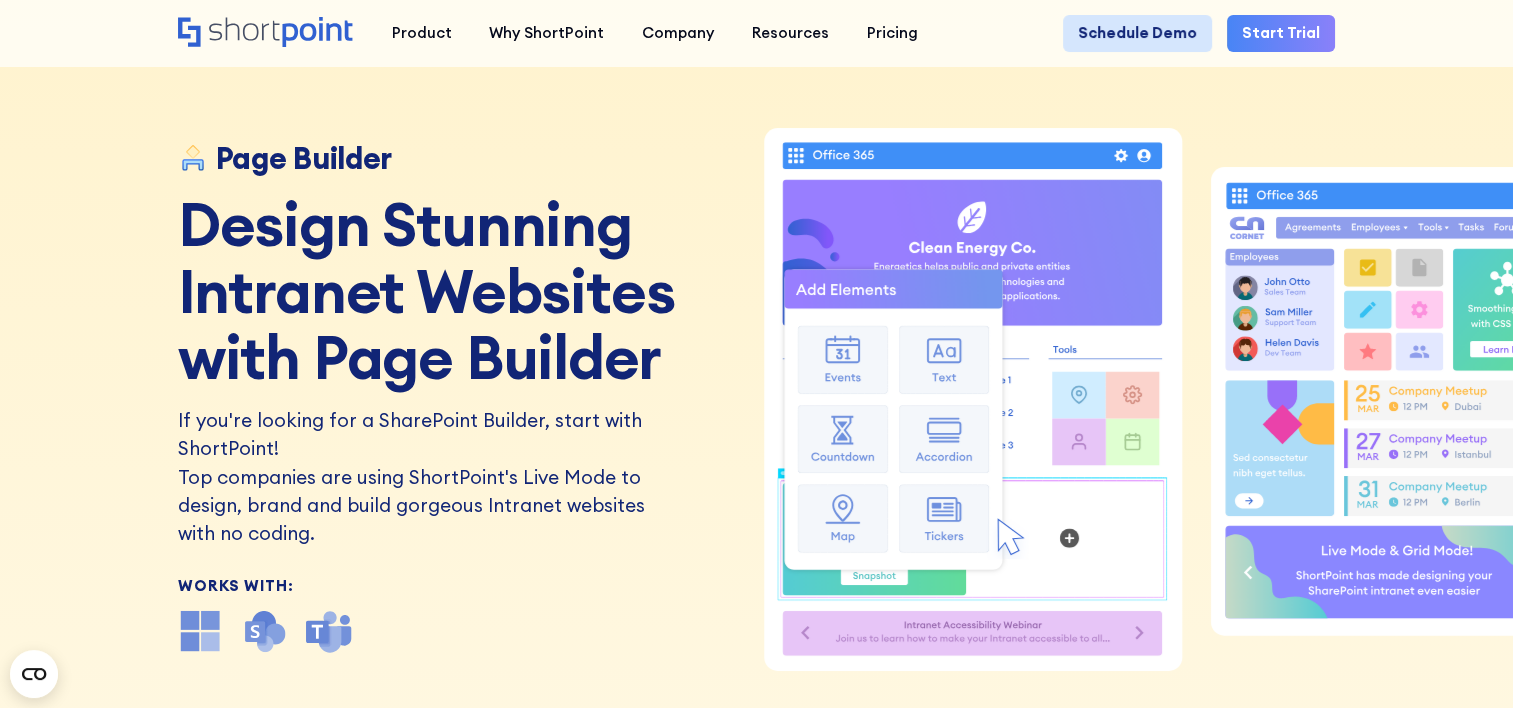 click on "Schedule Demo" at bounding box center (1137, 34) 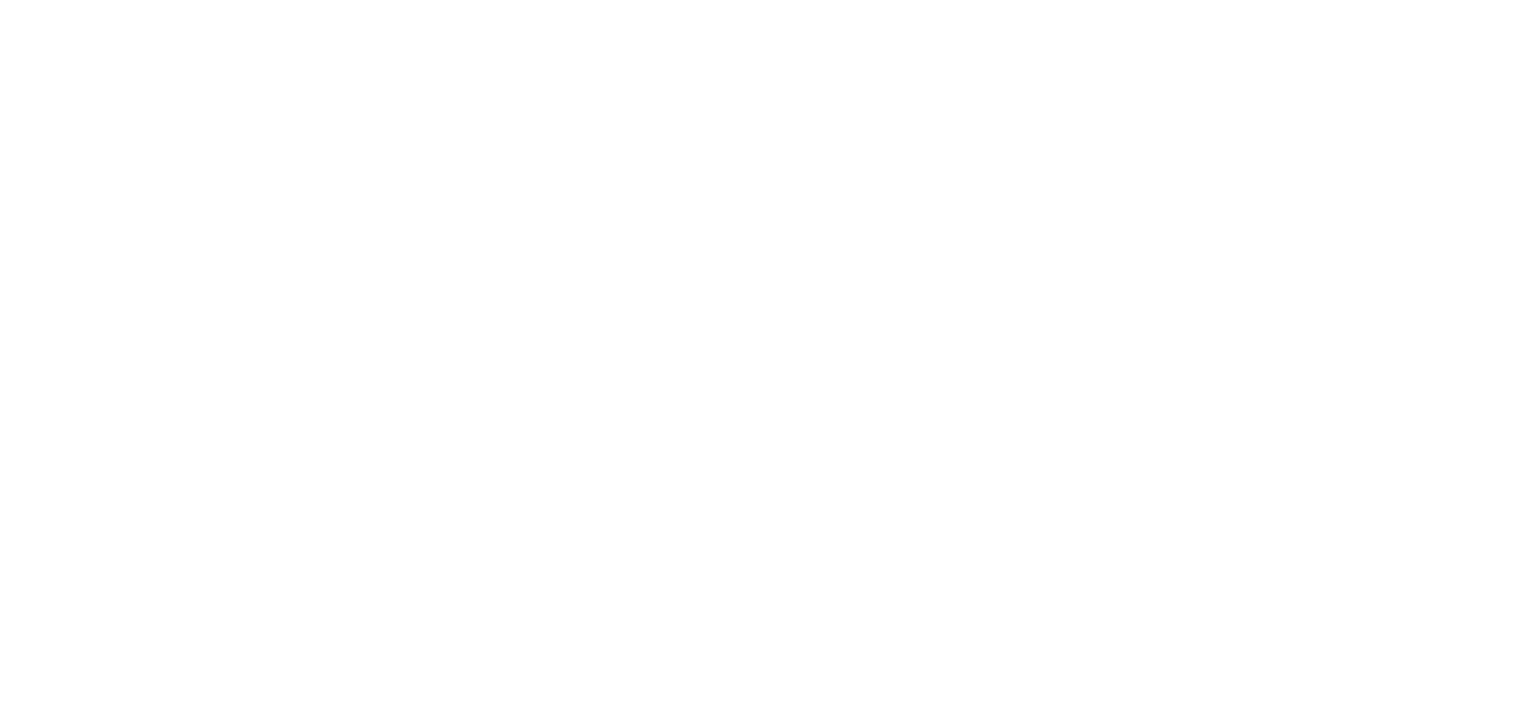 scroll, scrollTop: 0, scrollLeft: 0, axis: both 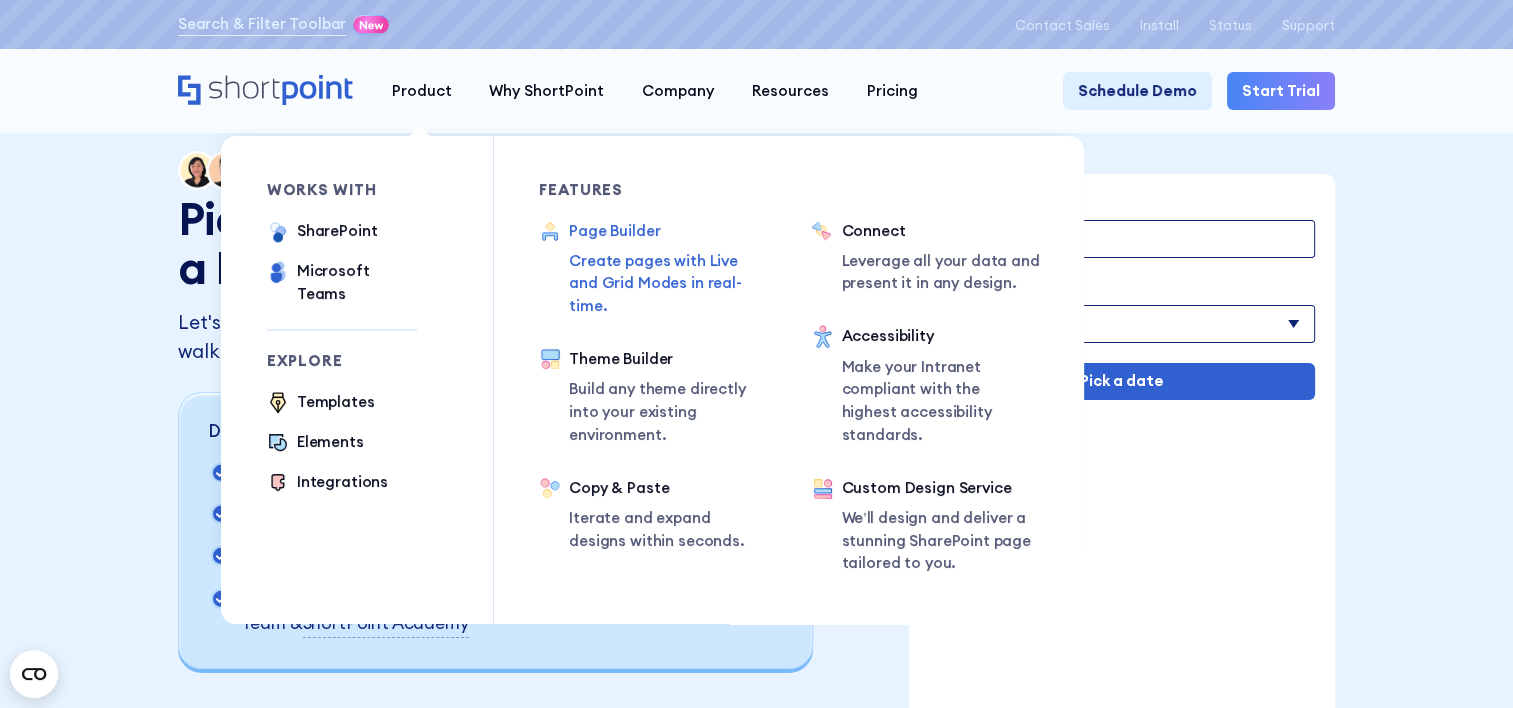 click on "Create pages with Live and Grid Modes in real-time." at bounding box center (669, 284) 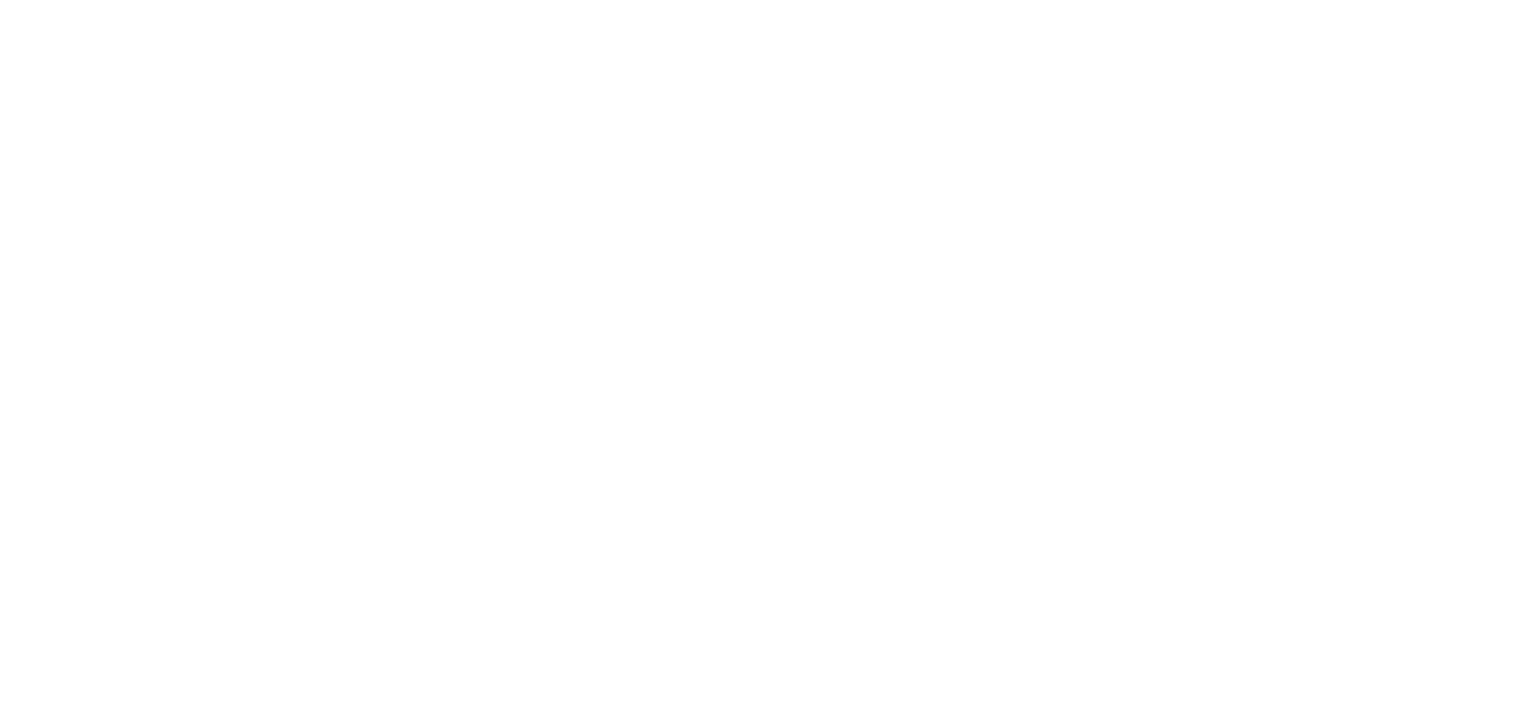scroll, scrollTop: 0, scrollLeft: 0, axis: both 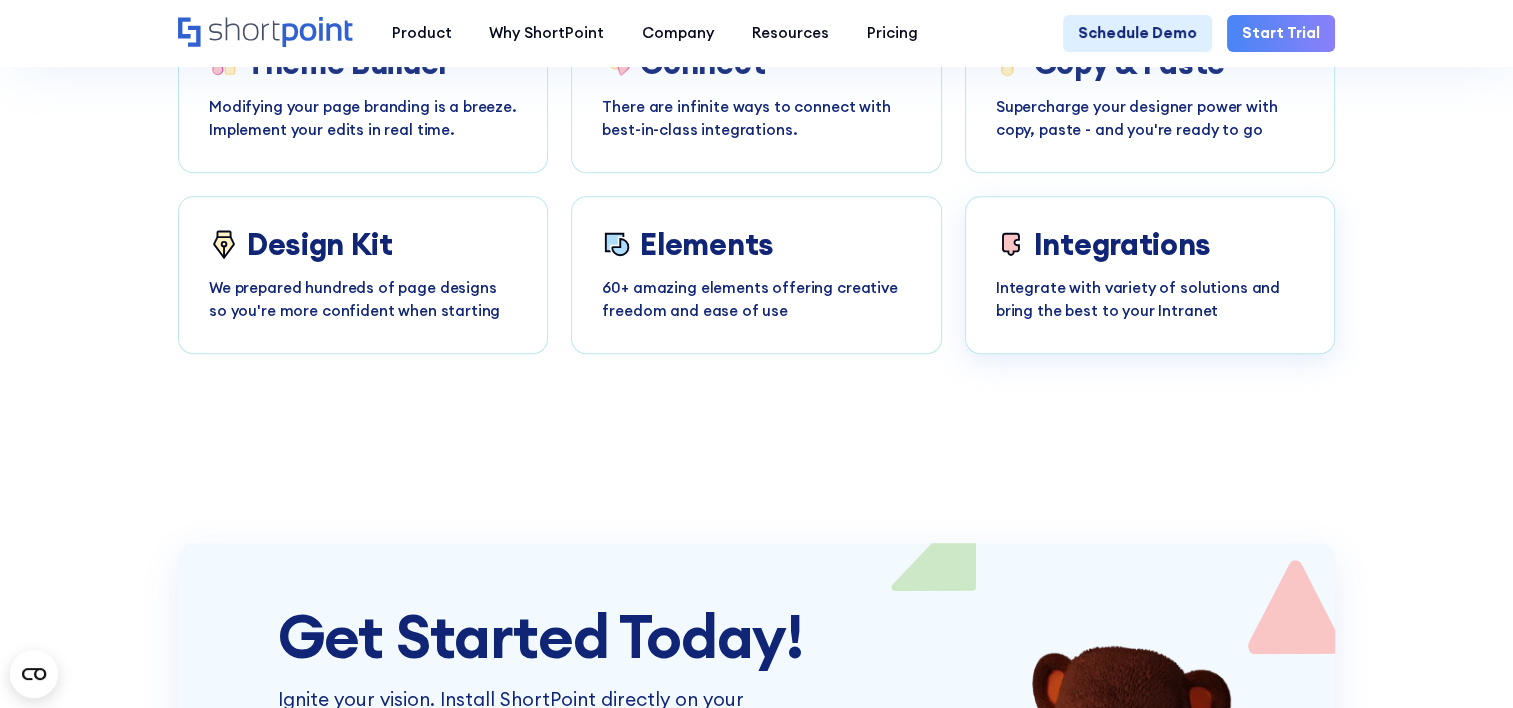 click on "Integrate with variety of solutions and bring the best to your Intranet" at bounding box center [1150, 299] 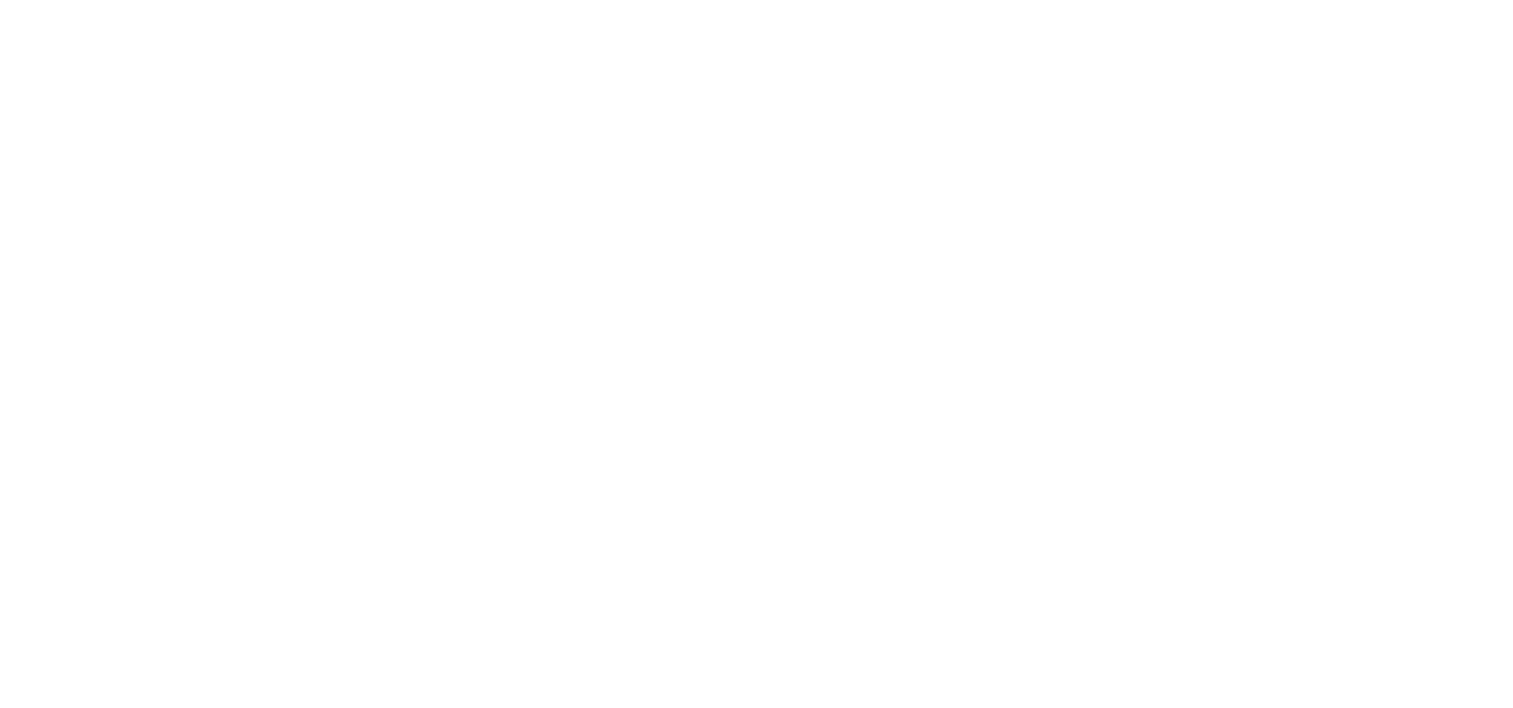 scroll, scrollTop: 0, scrollLeft: 0, axis: both 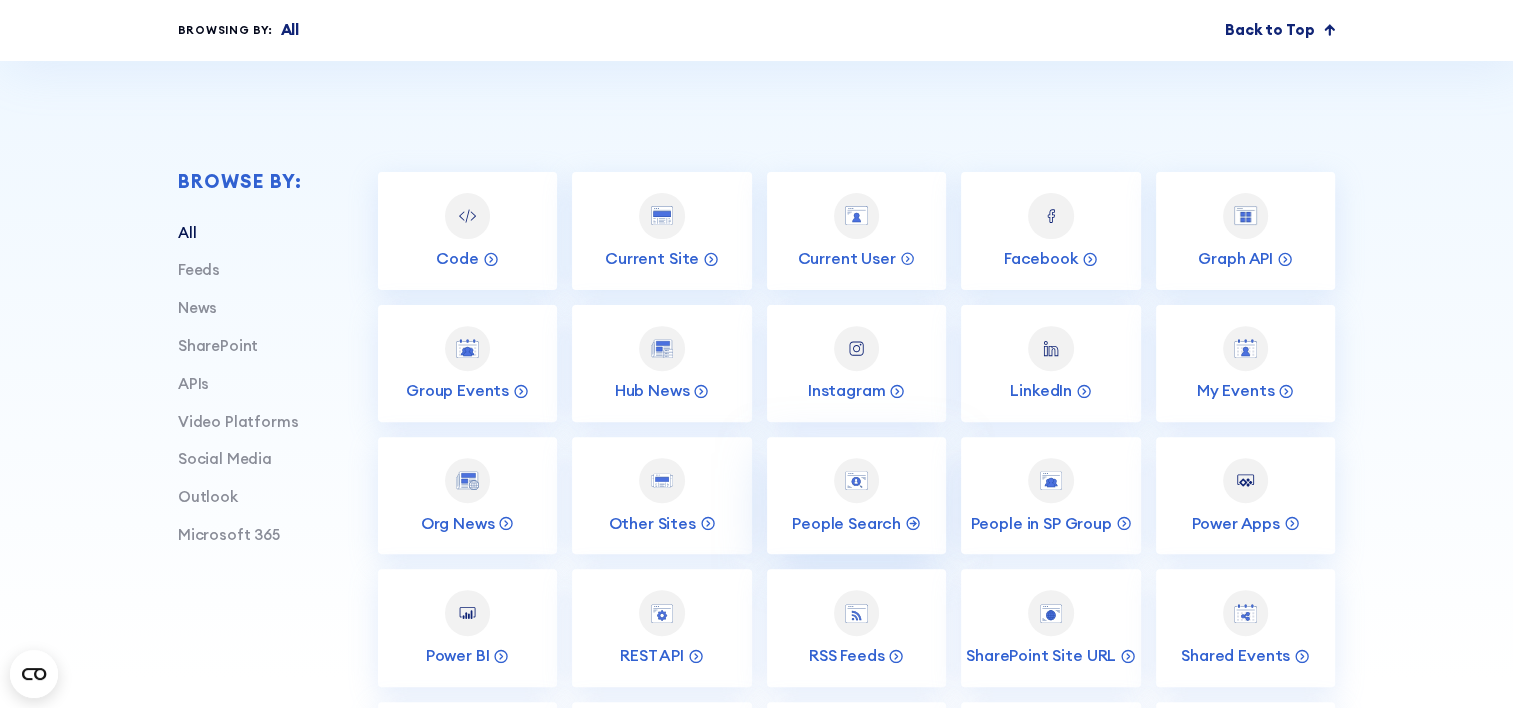 click at bounding box center (856, 480) 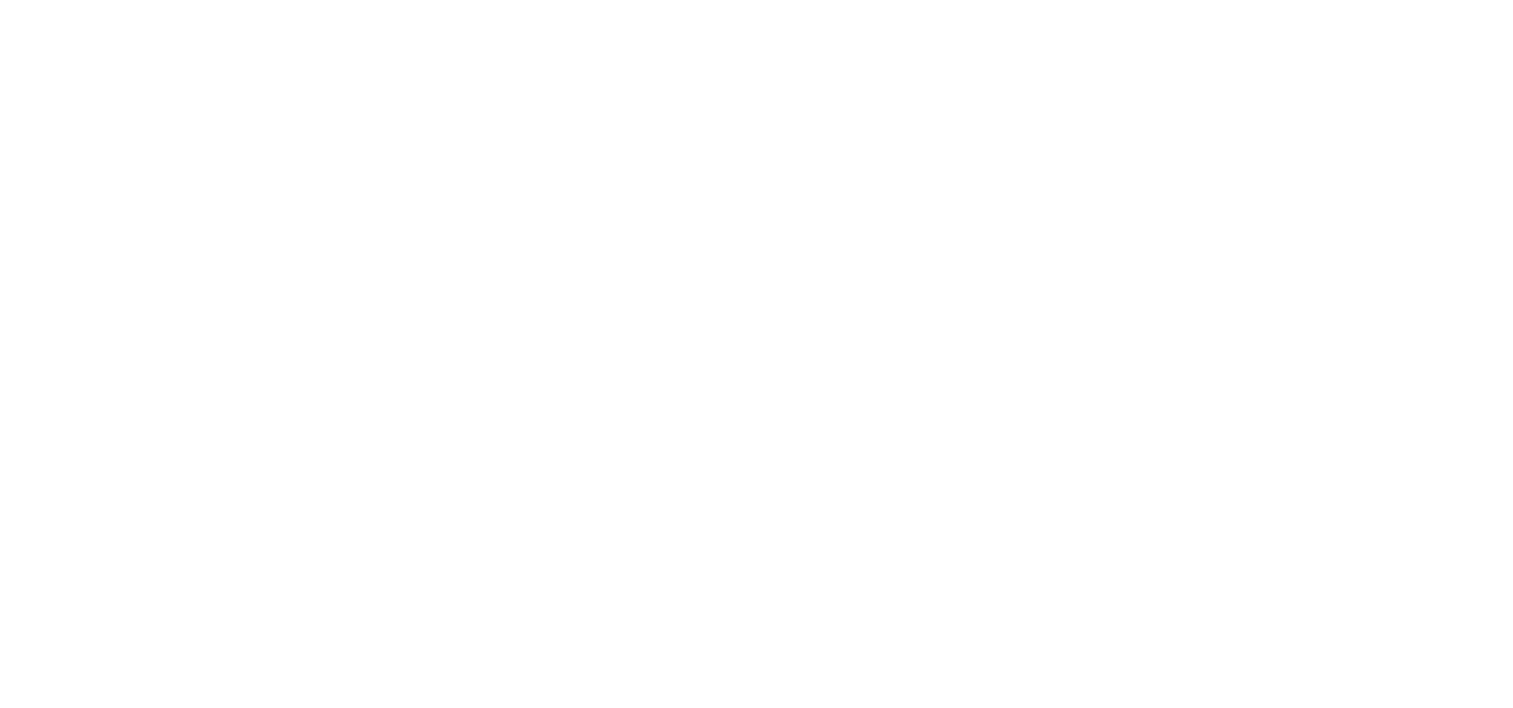 scroll, scrollTop: 0, scrollLeft: 0, axis: both 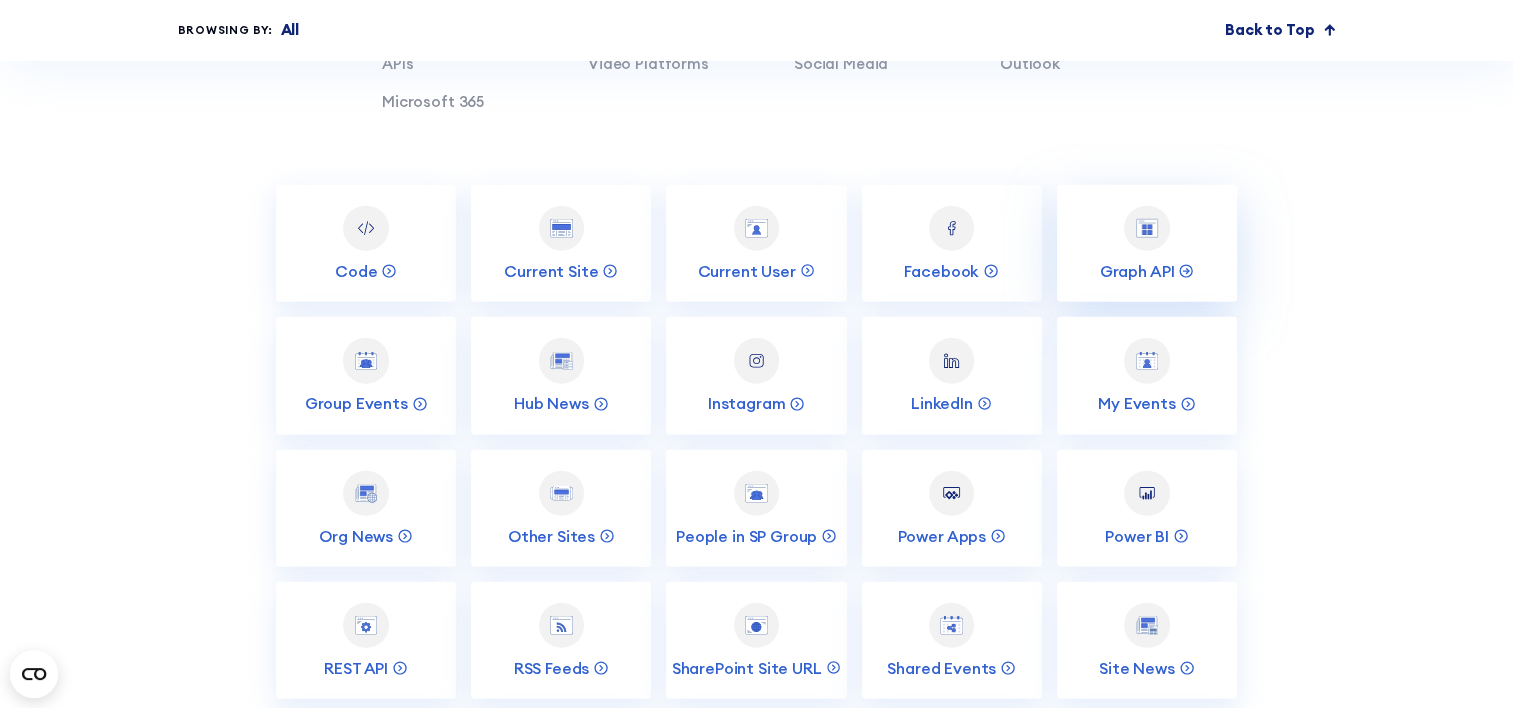 click on "Graph API" at bounding box center [1147, 243] 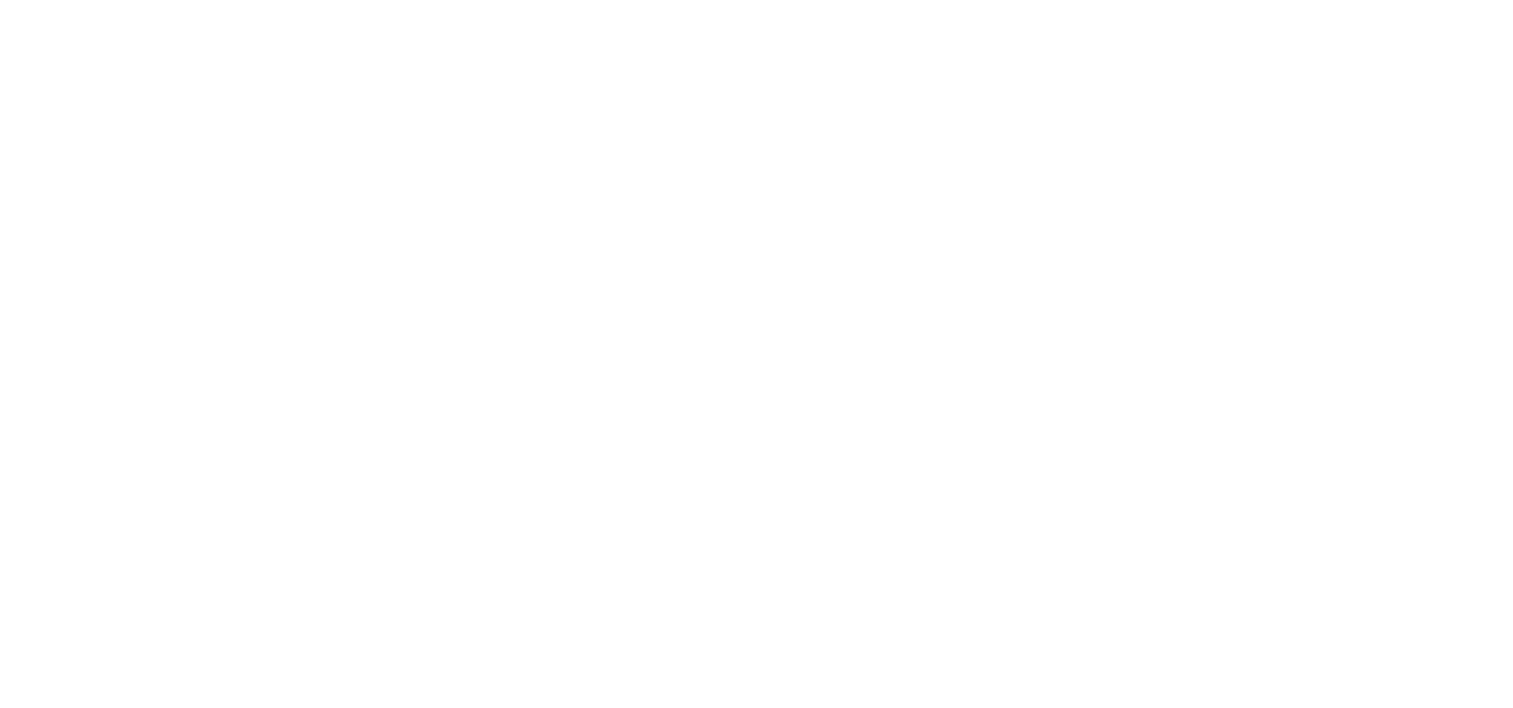 scroll, scrollTop: 0, scrollLeft: 0, axis: both 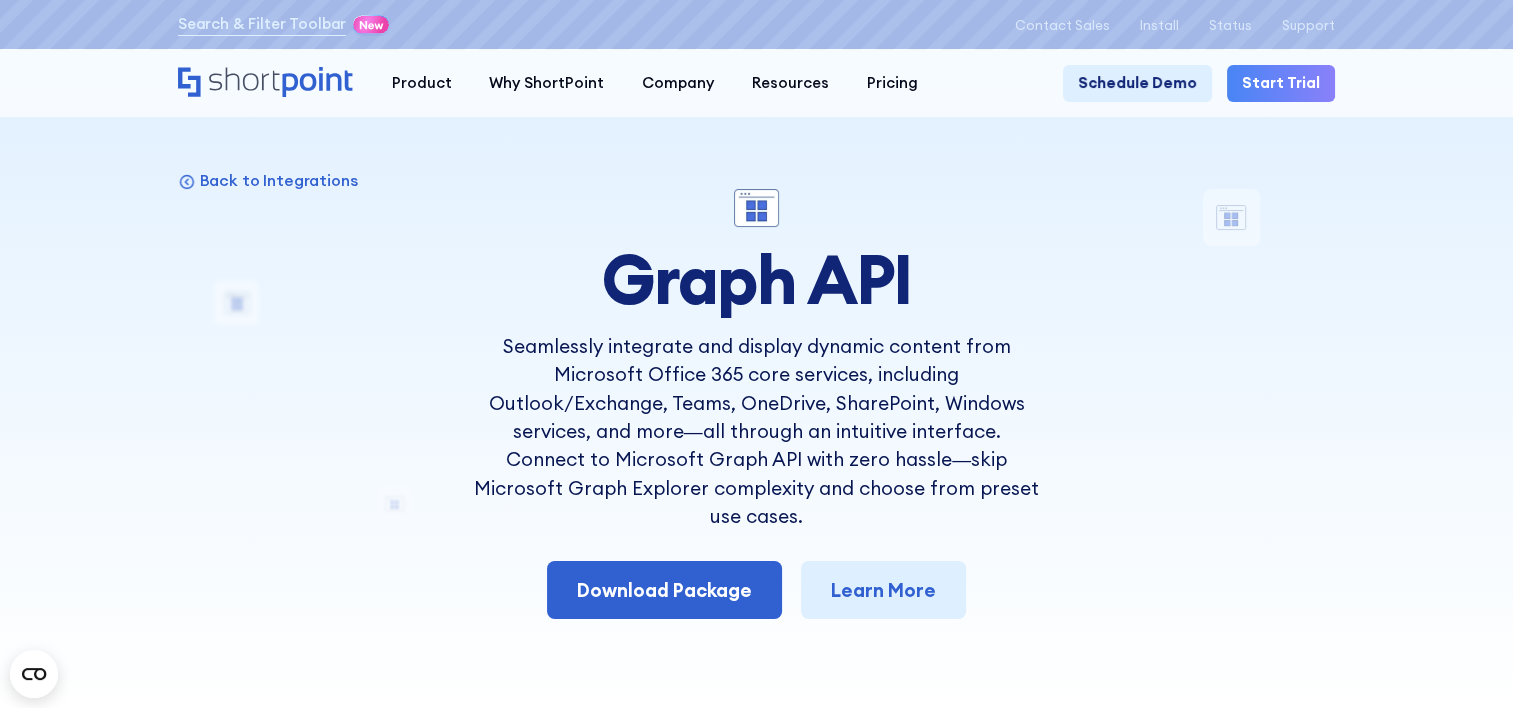 drag, startPoint x: 580, startPoint y: 482, endPoint x: 396, endPoint y: 475, distance: 184.1331 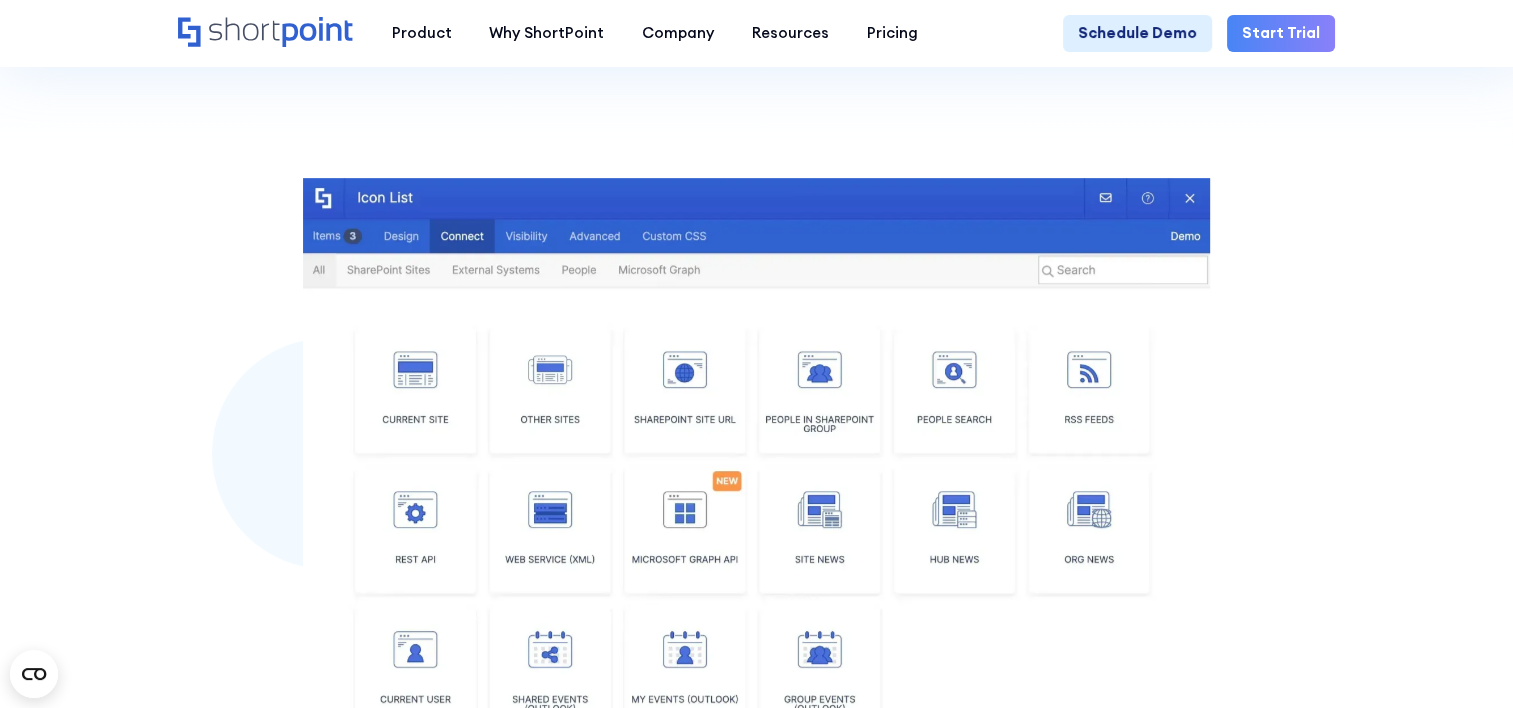scroll, scrollTop: 0, scrollLeft: 0, axis: both 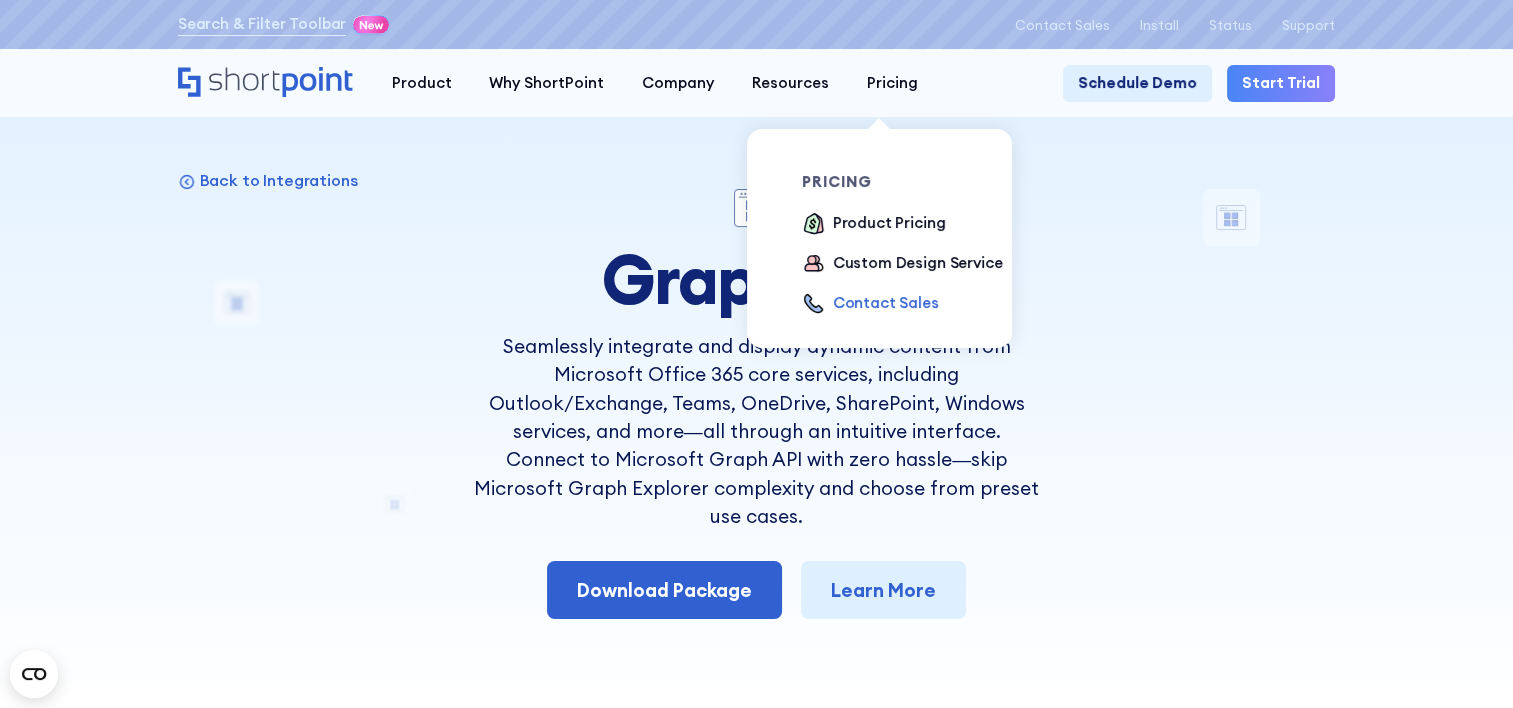 click on "Contact Sales" at bounding box center (886, 303) 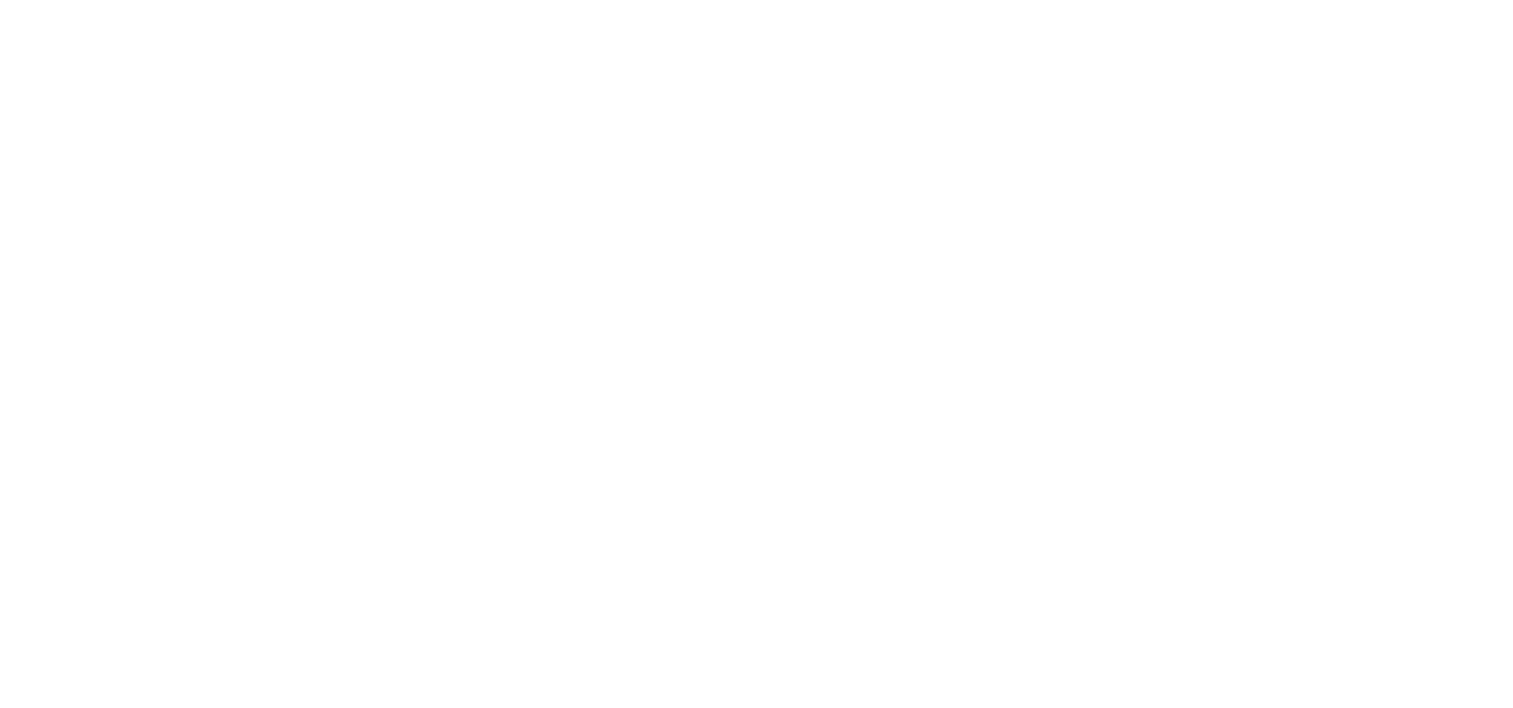 scroll, scrollTop: 0, scrollLeft: 0, axis: both 